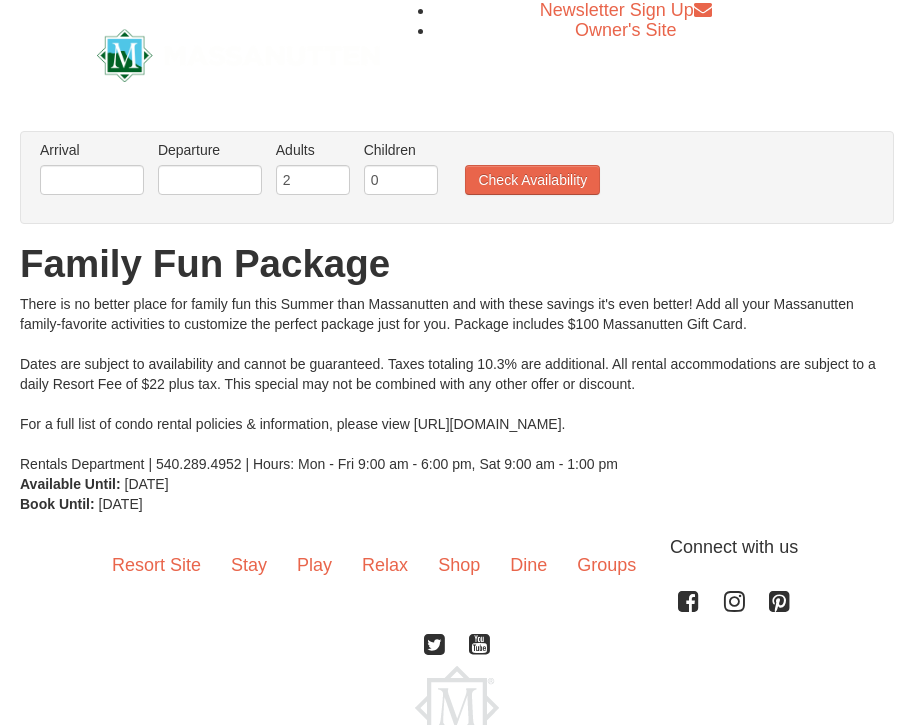 scroll, scrollTop: 0, scrollLeft: 0, axis: both 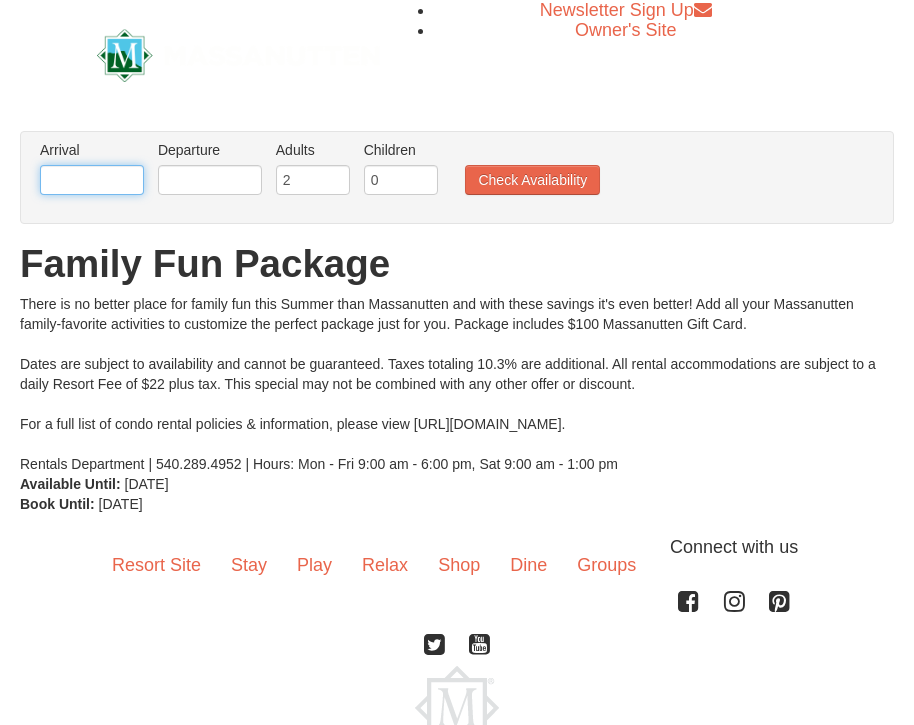 click at bounding box center (92, 180) 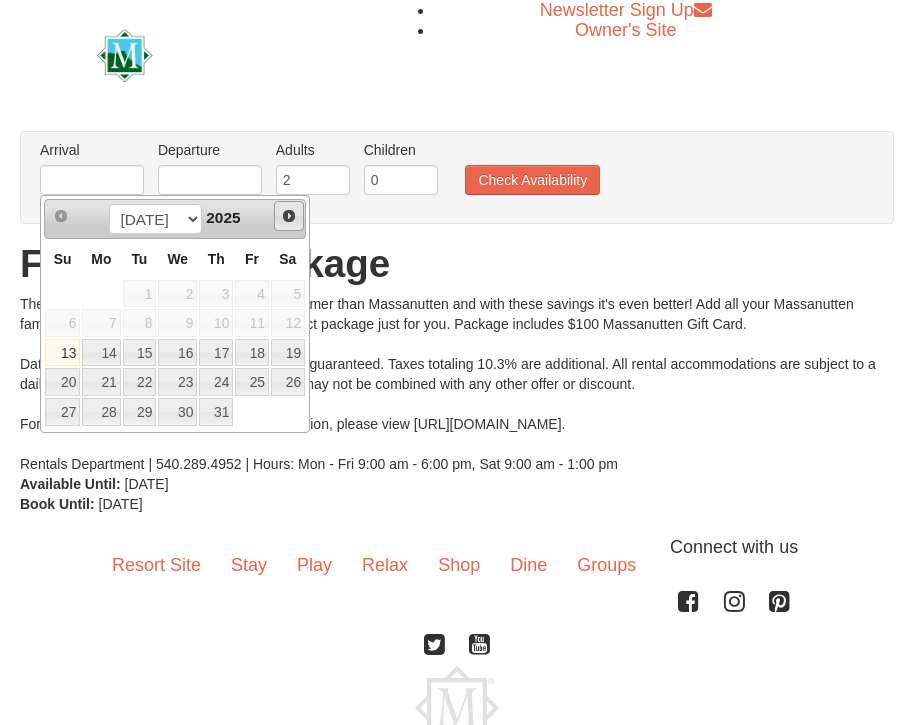 click on "Next" at bounding box center (289, 216) 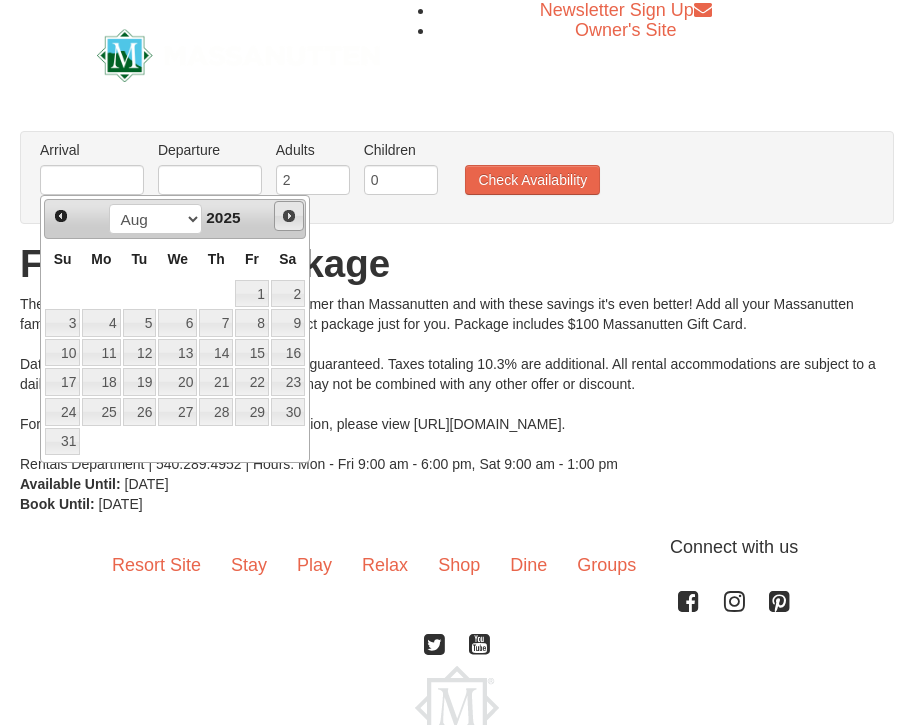 click on "Next" at bounding box center [289, 216] 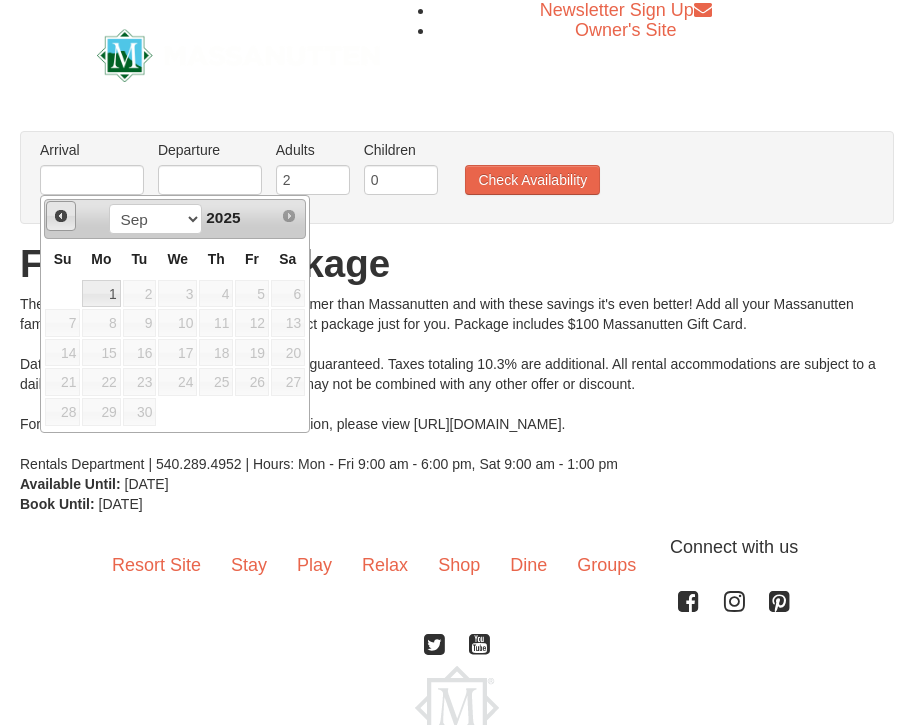 click on "Prev" at bounding box center [61, 216] 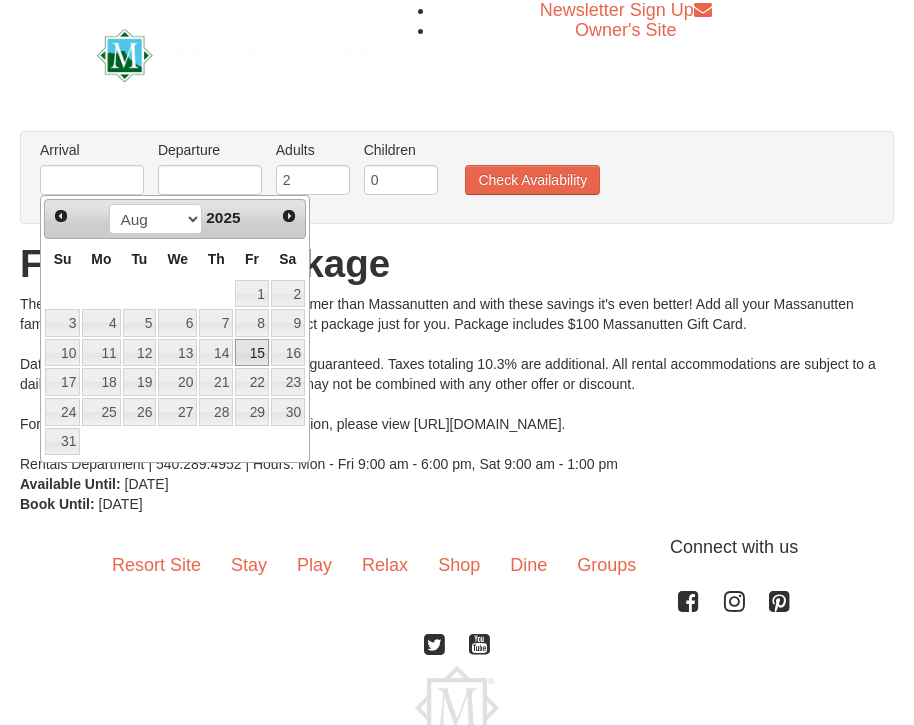 click on "15" at bounding box center (252, 353) 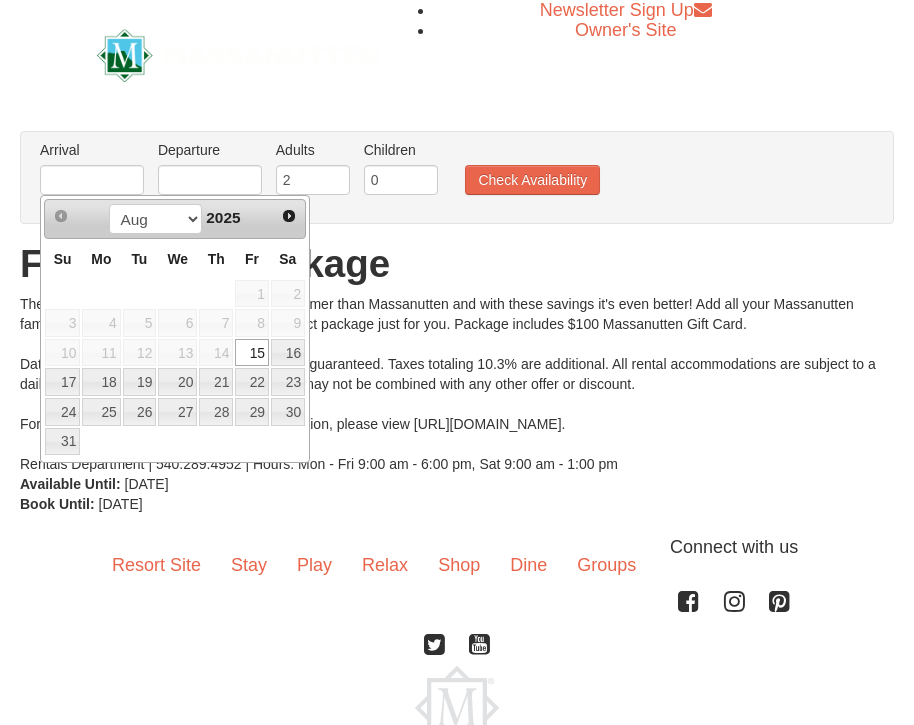 type on "[DATE]" 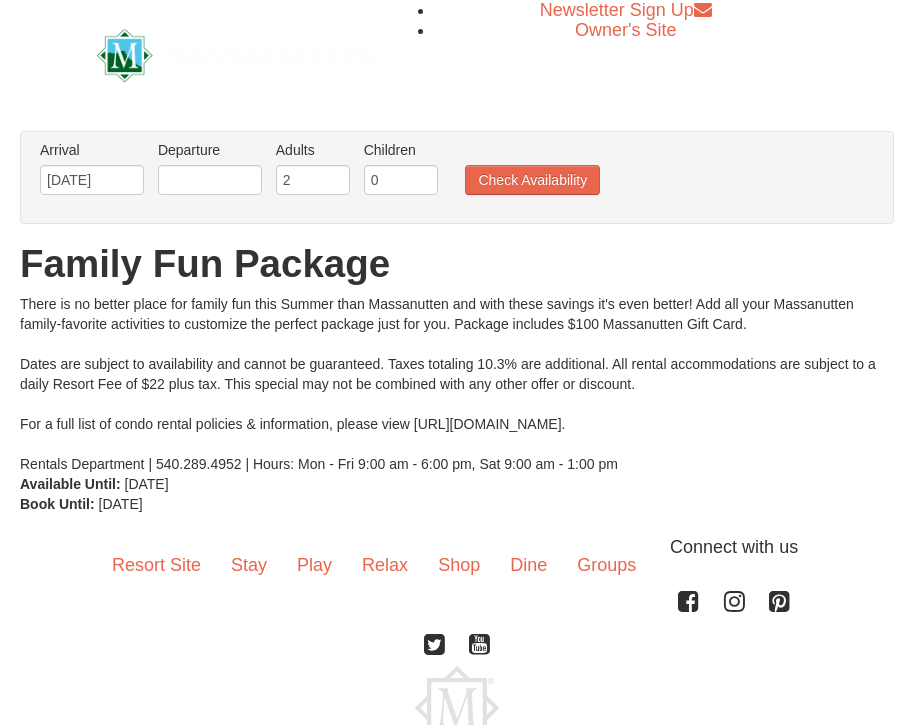 click on "Departure Please format dates MM/DD/YYYY Please format dates MM/DD/YYYY" at bounding box center (210, 172) 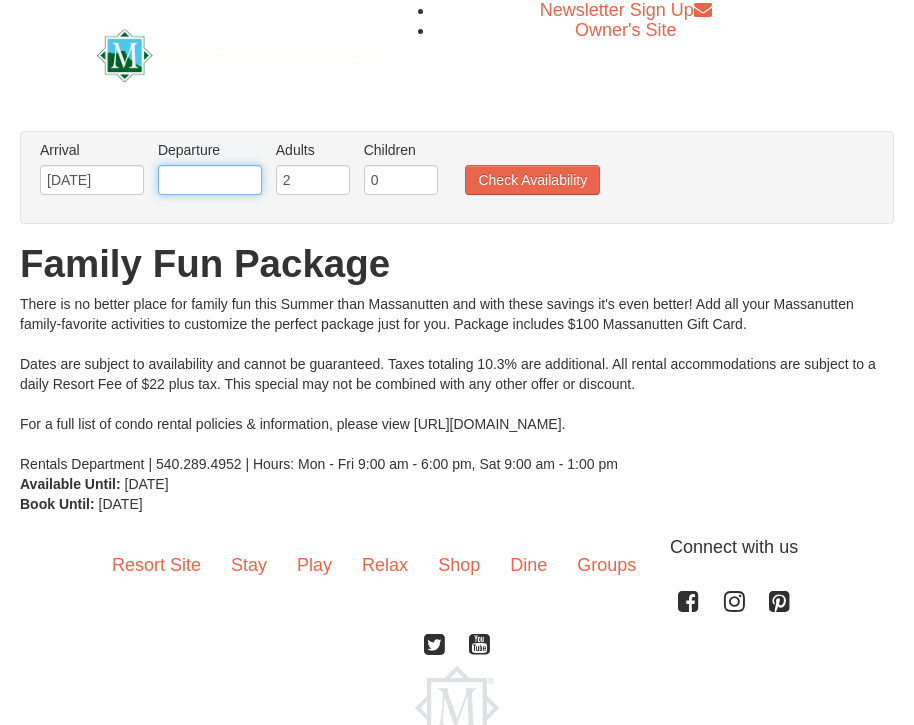 click at bounding box center (210, 180) 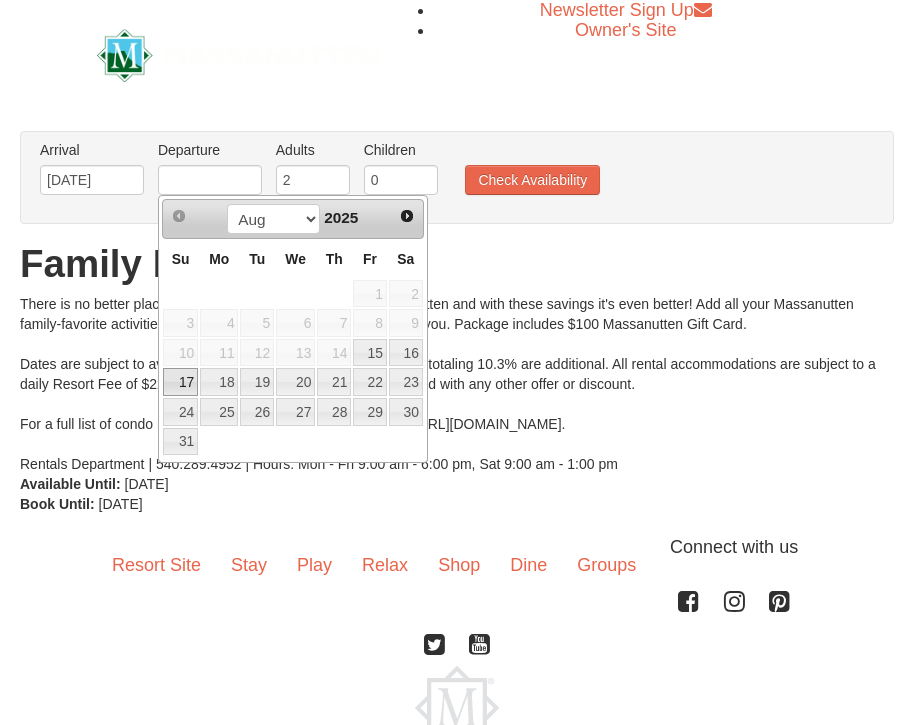 click on "17" at bounding box center [180, 382] 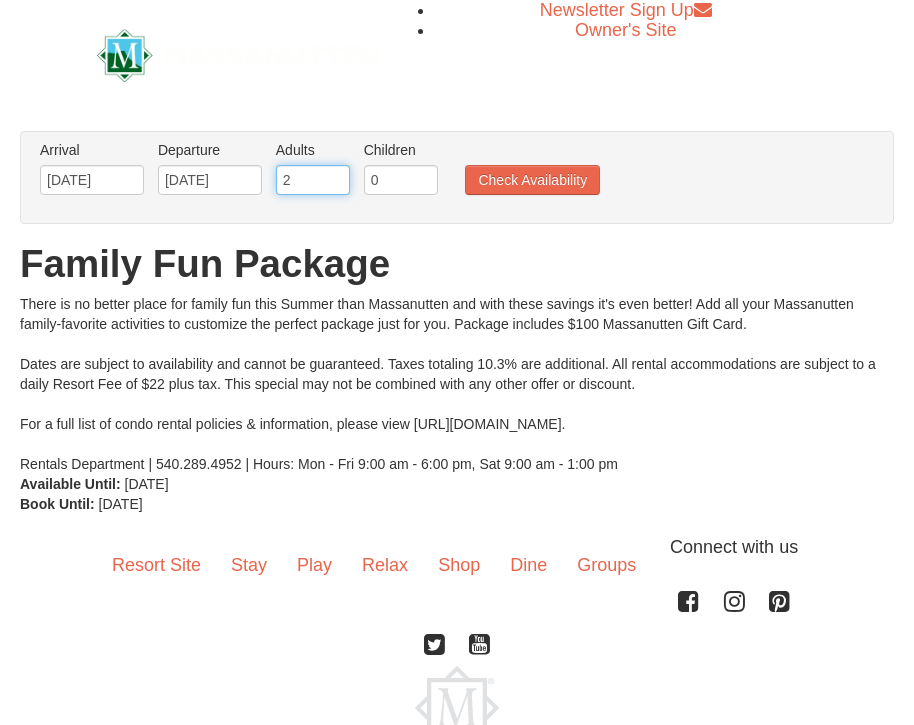 click on "2" at bounding box center (313, 180) 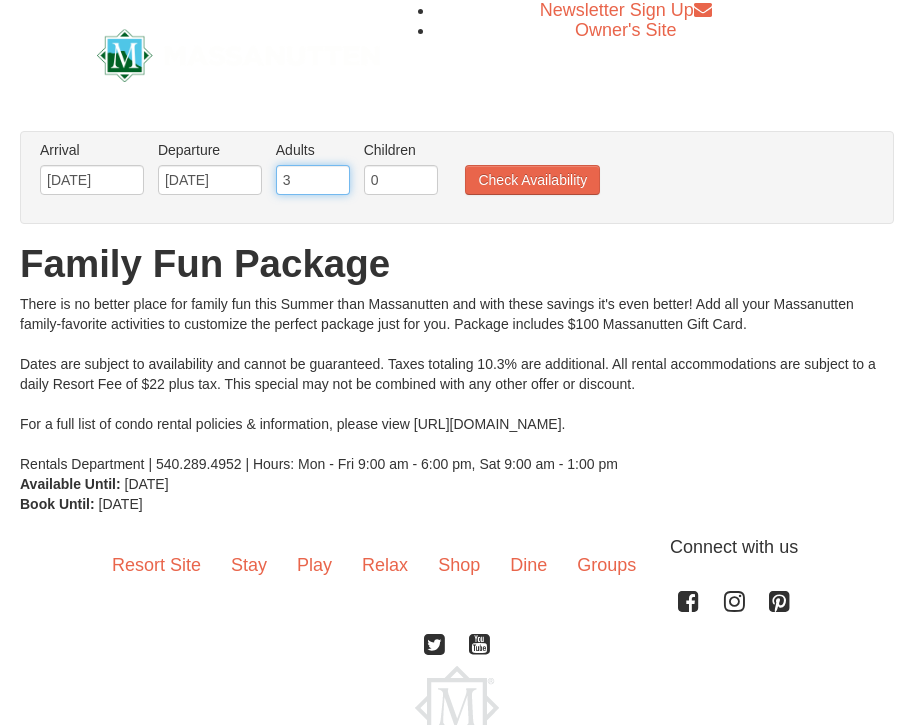 click on "3" at bounding box center [313, 180] 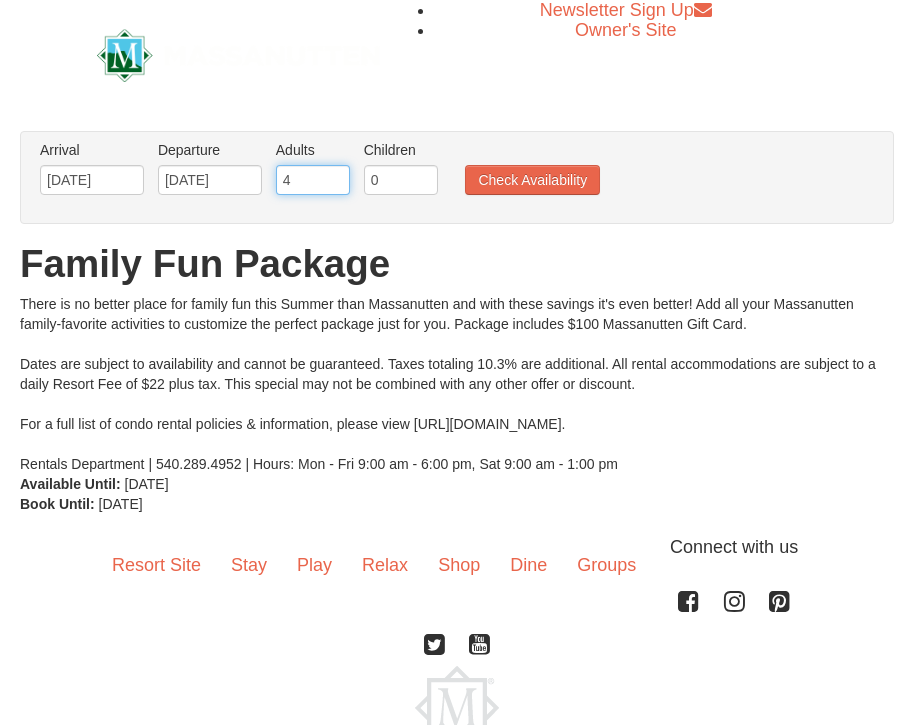 click on "4" at bounding box center (313, 180) 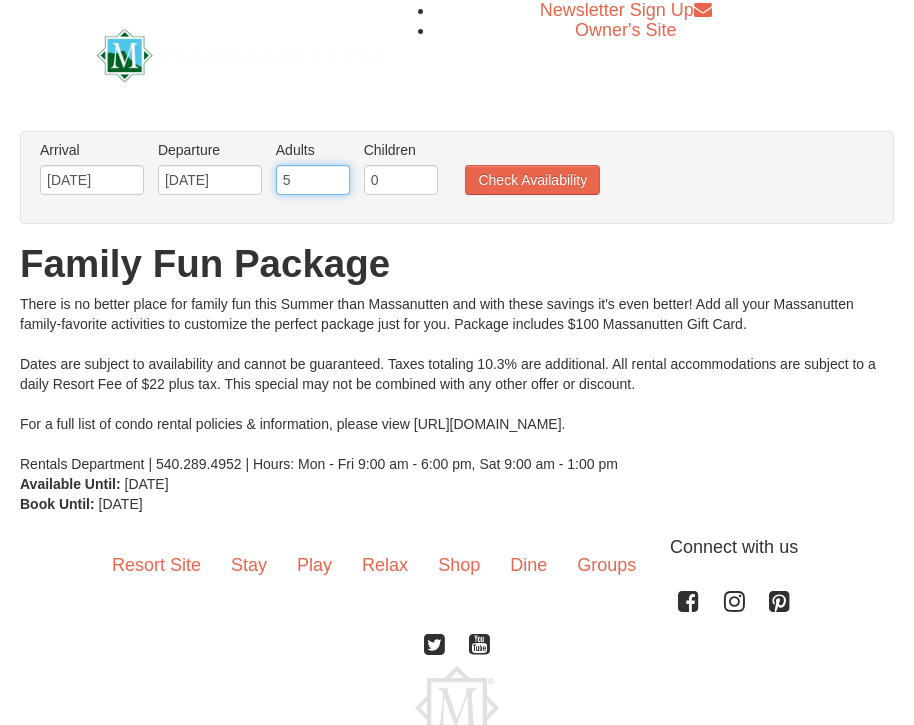 type on "5" 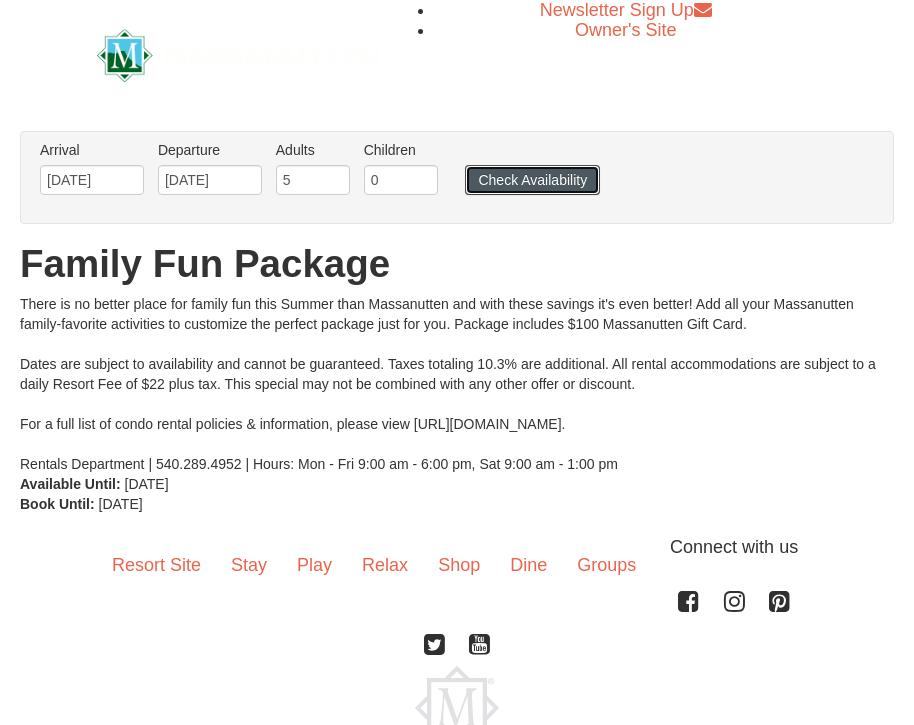 click on "Check Availability" at bounding box center [532, 180] 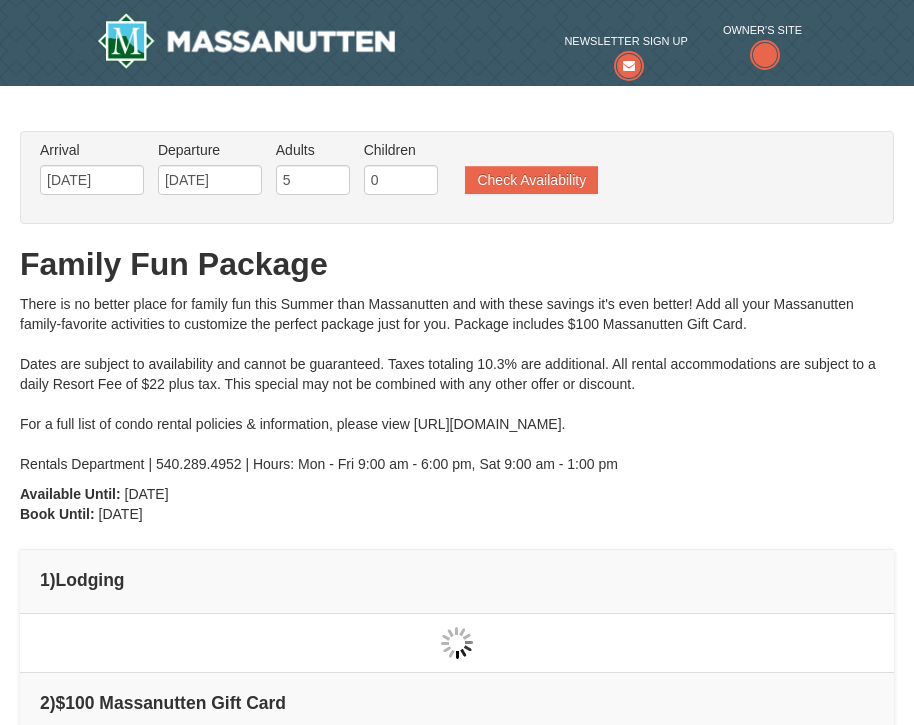 scroll, scrollTop: 0, scrollLeft: 0, axis: both 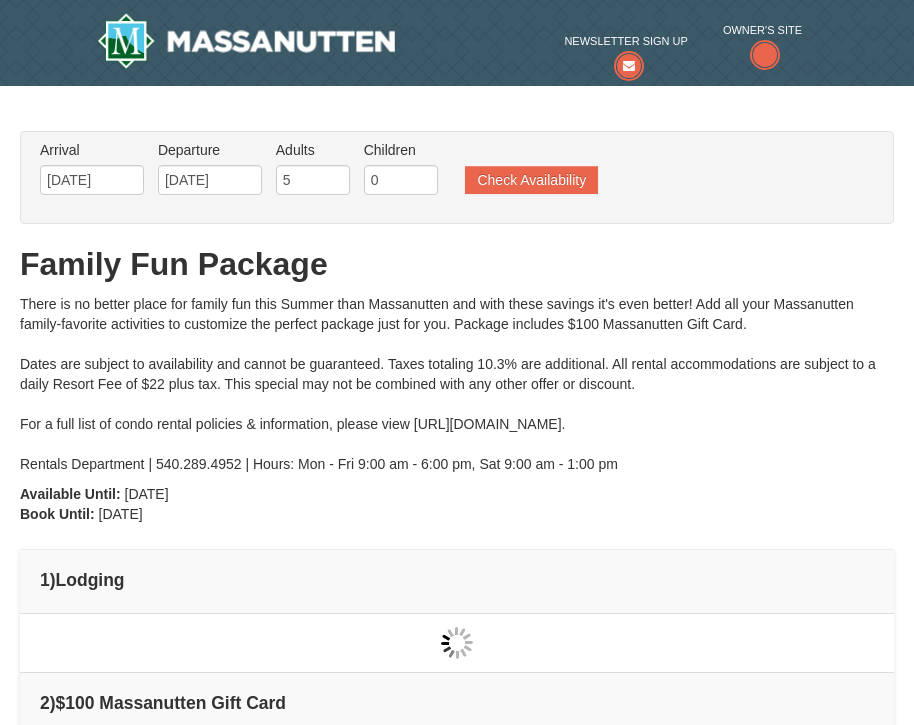 type on "[DATE]" 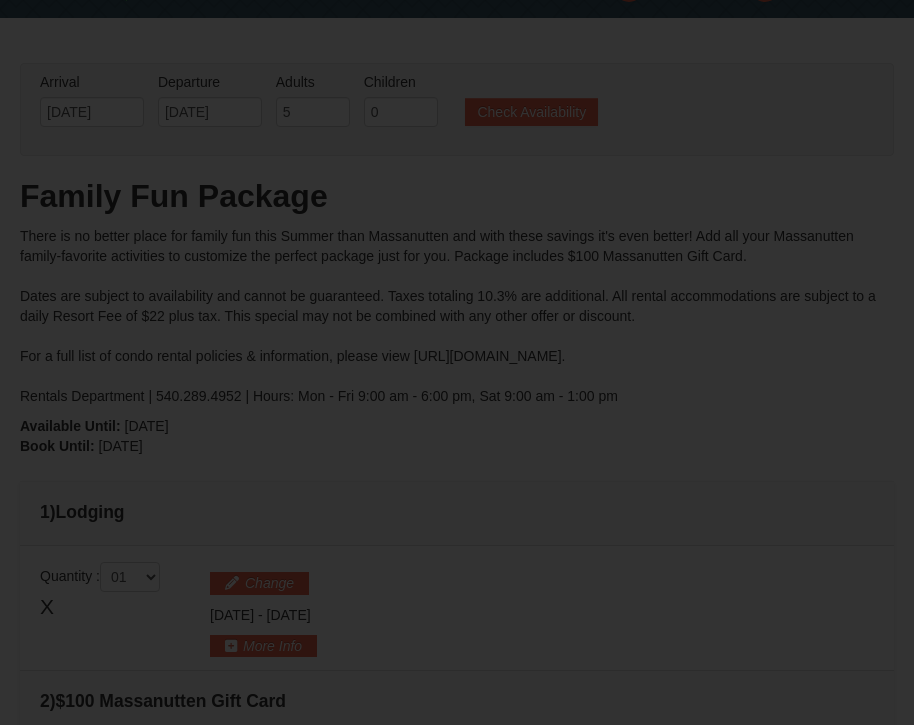 scroll, scrollTop: 0, scrollLeft: 0, axis: both 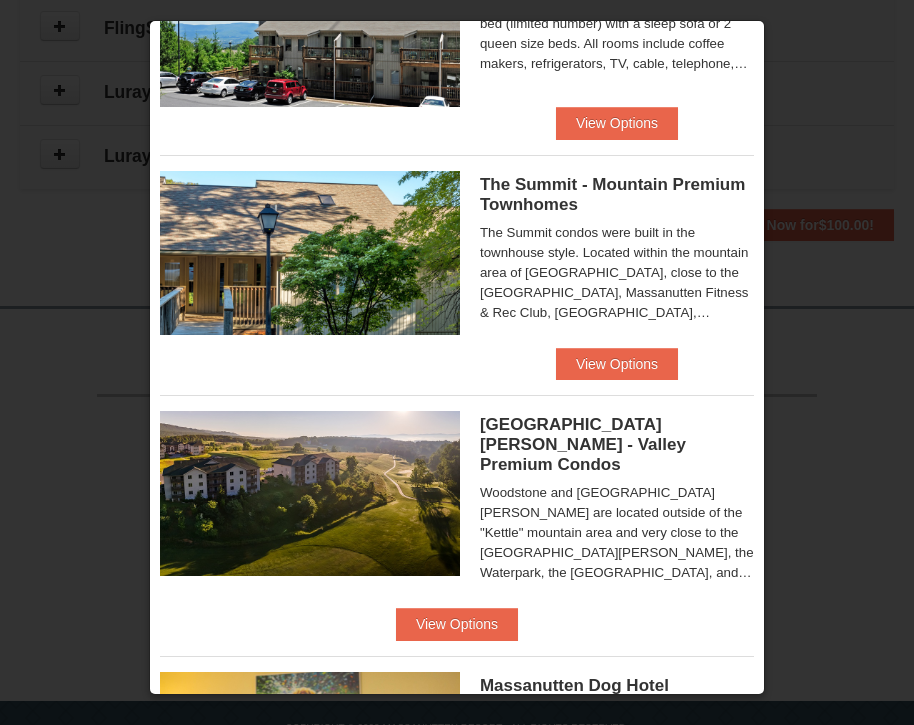 click on "The Summit condos were built in the townhouse style. Located within the mountain area of [GEOGRAPHIC_DATA], close to the [GEOGRAPHIC_DATA], Massanutten Fitness & Rec Club, [GEOGRAPHIC_DATA], [GEOGRAPHIC_DATA], and the Ski Area.
Rental availability is currently limited. For more information, please call [PHONE_NUMBER] [DATE] - [DATE] 9 am - 6 pm and [DATE] 9 am - 1 pm. Condo and hotel reservations are subject to a $25 change fee.
We look forward to welcoming you!" at bounding box center (617, 273) 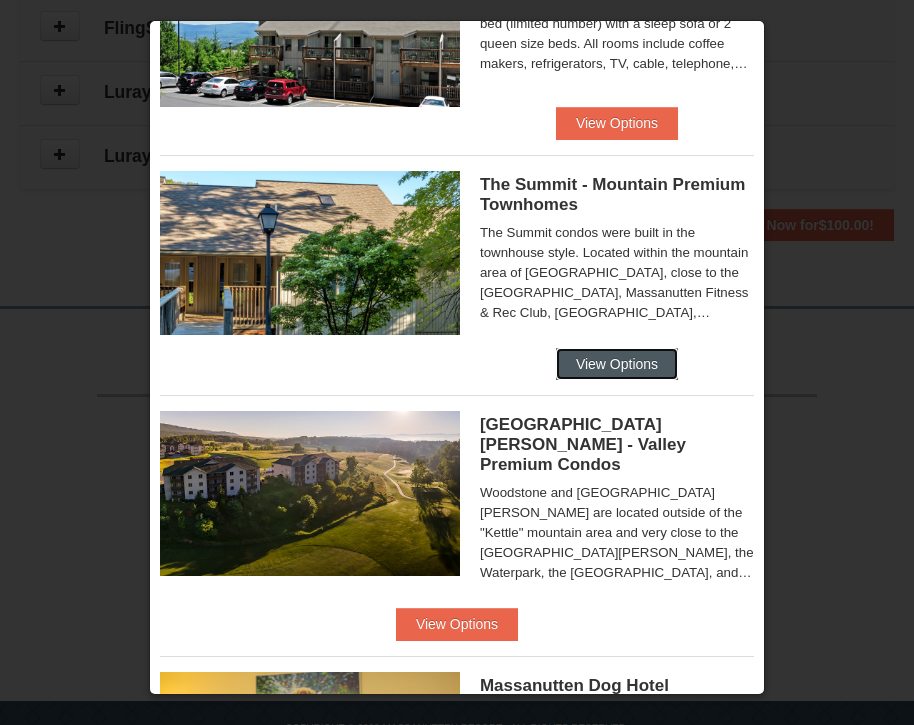 click on "View Options" at bounding box center [617, 364] 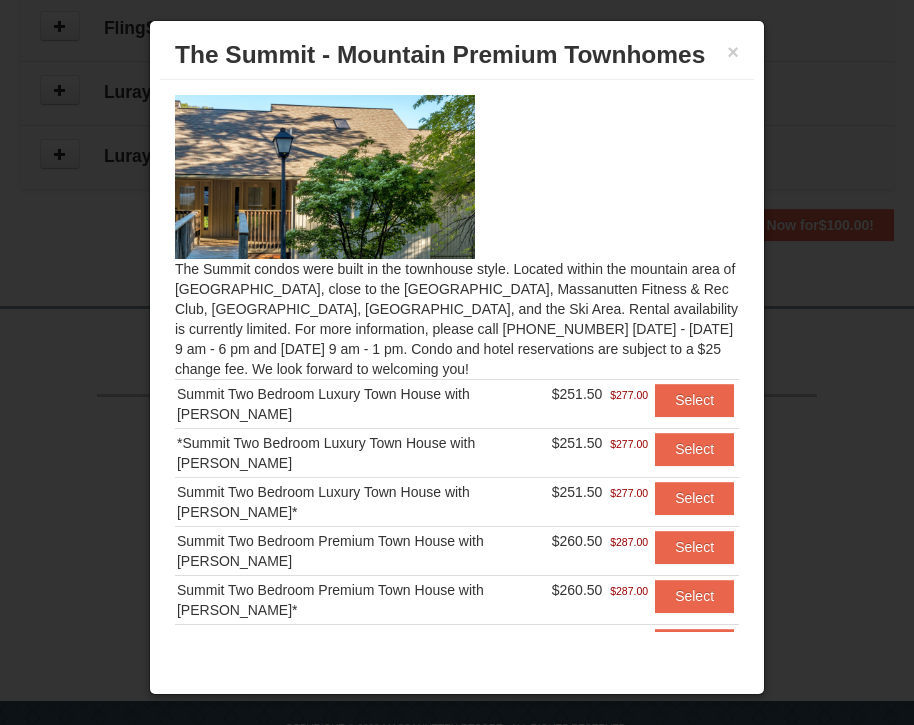 click on "Summit Two Bedroom View Premium Town House with [PERSON_NAME]" at bounding box center (362, 649) 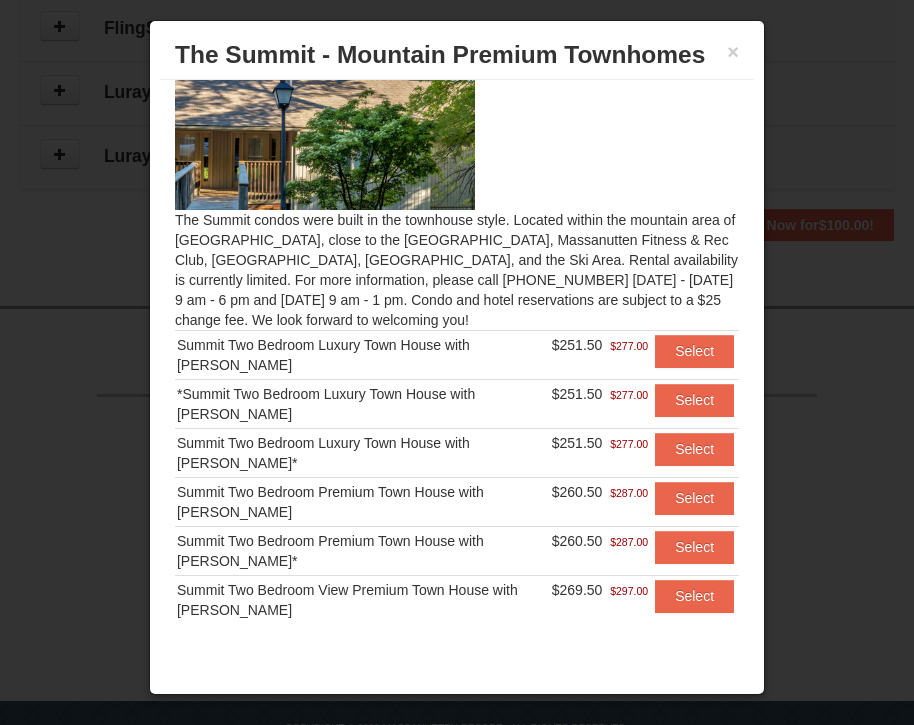 scroll, scrollTop: 54, scrollLeft: 0, axis: vertical 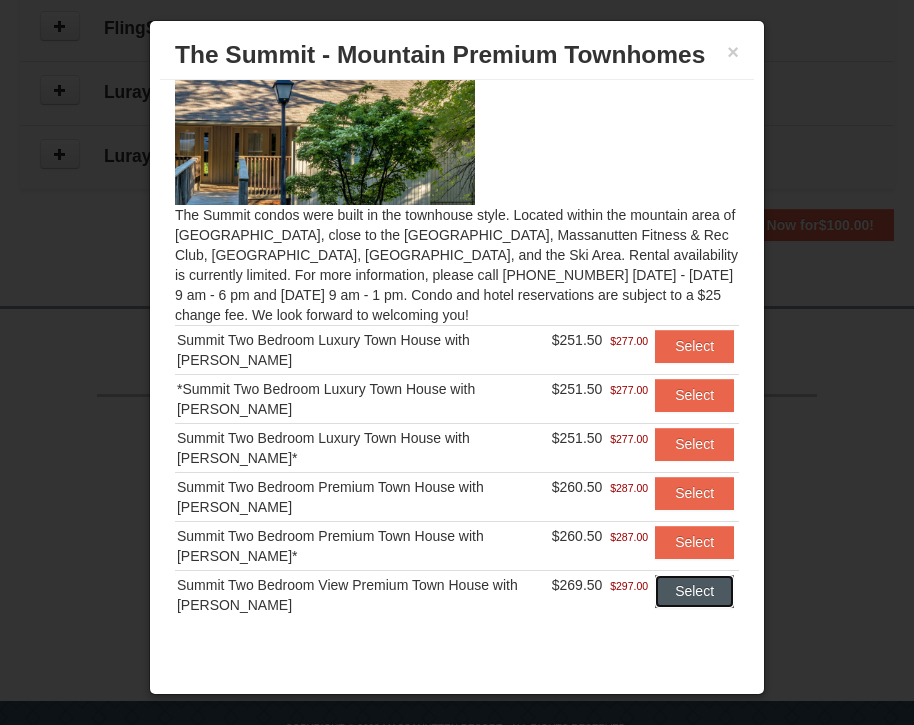 click on "Select" at bounding box center (694, 591) 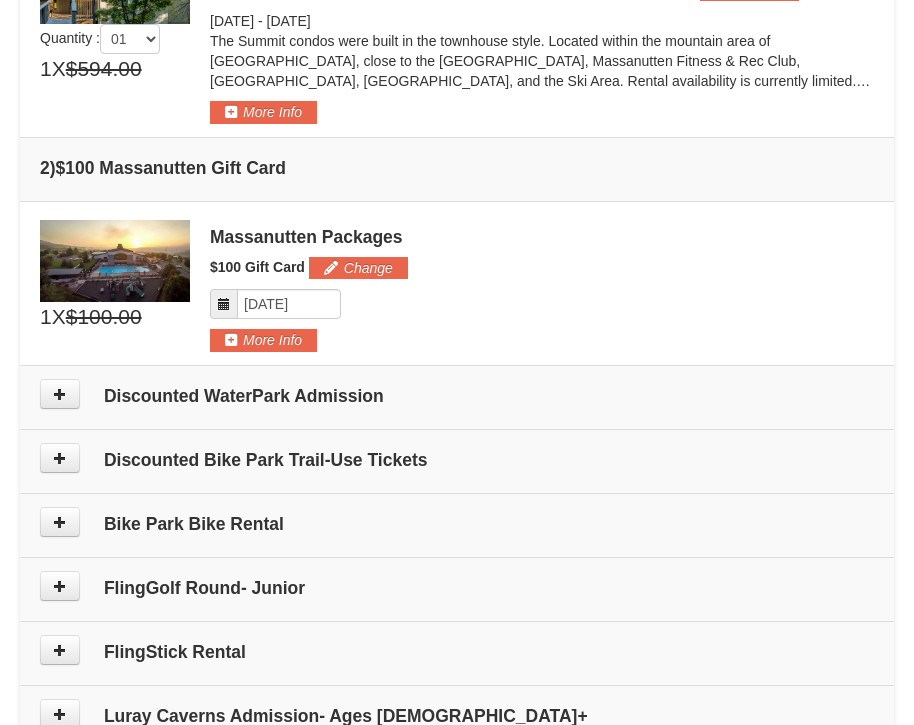scroll, scrollTop: 714, scrollLeft: 0, axis: vertical 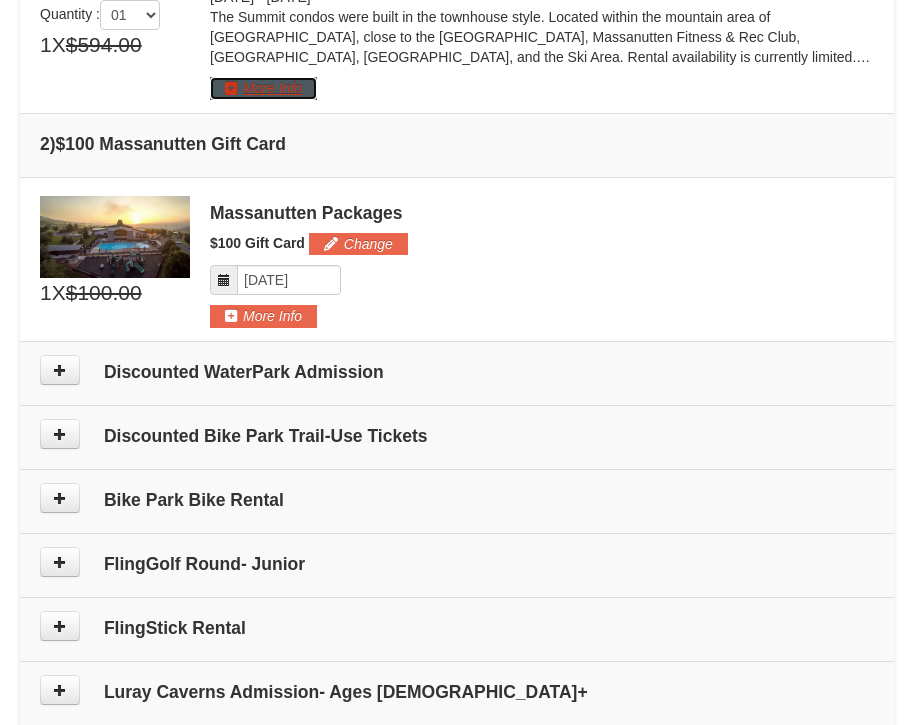click on "More Info" at bounding box center (263, 88) 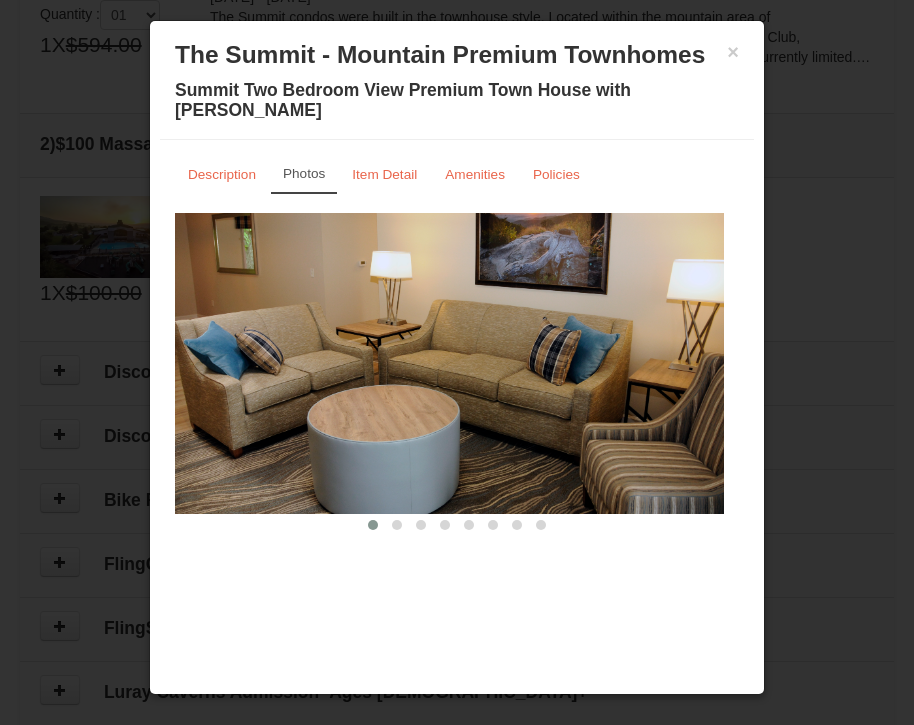 click on "Photos" at bounding box center (304, 173) 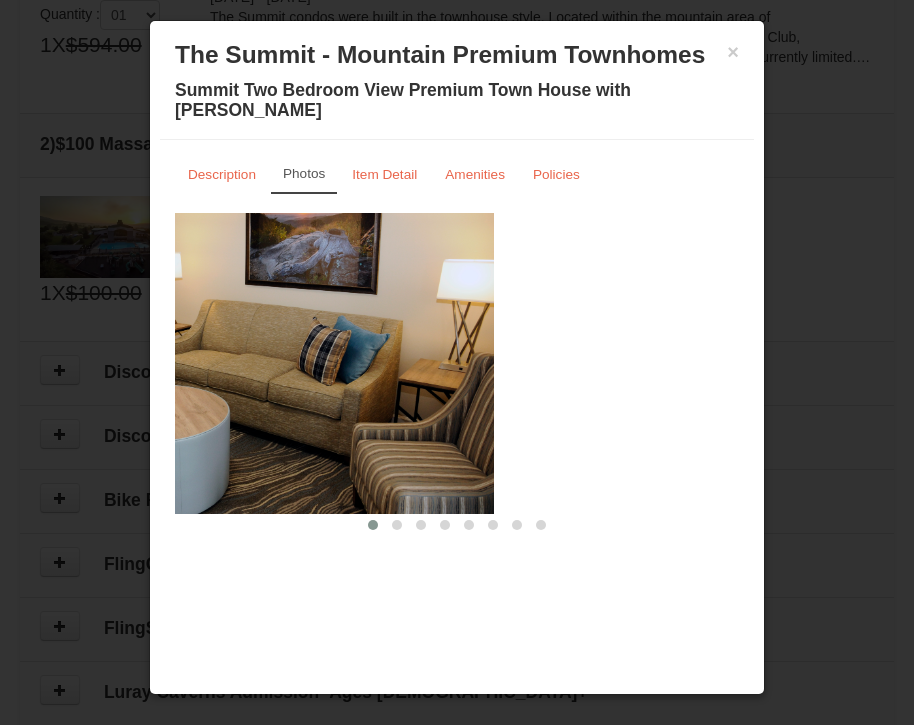 drag, startPoint x: 631, startPoint y: 364, endPoint x: 401, endPoint y: 365, distance: 230.00217 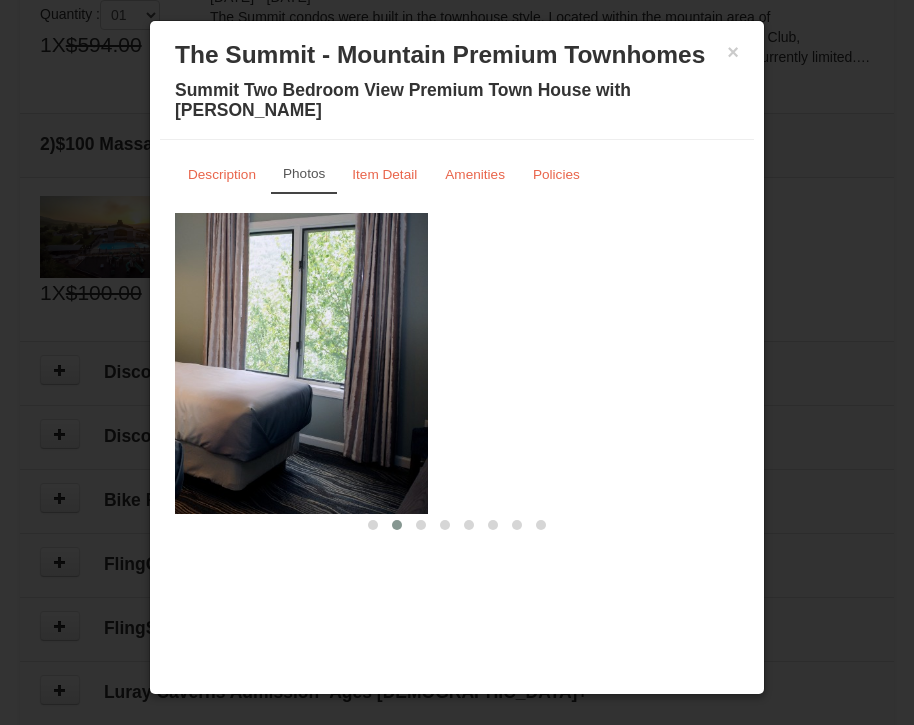 drag, startPoint x: 579, startPoint y: 355, endPoint x: 283, endPoint y: 367, distance: 296.24313 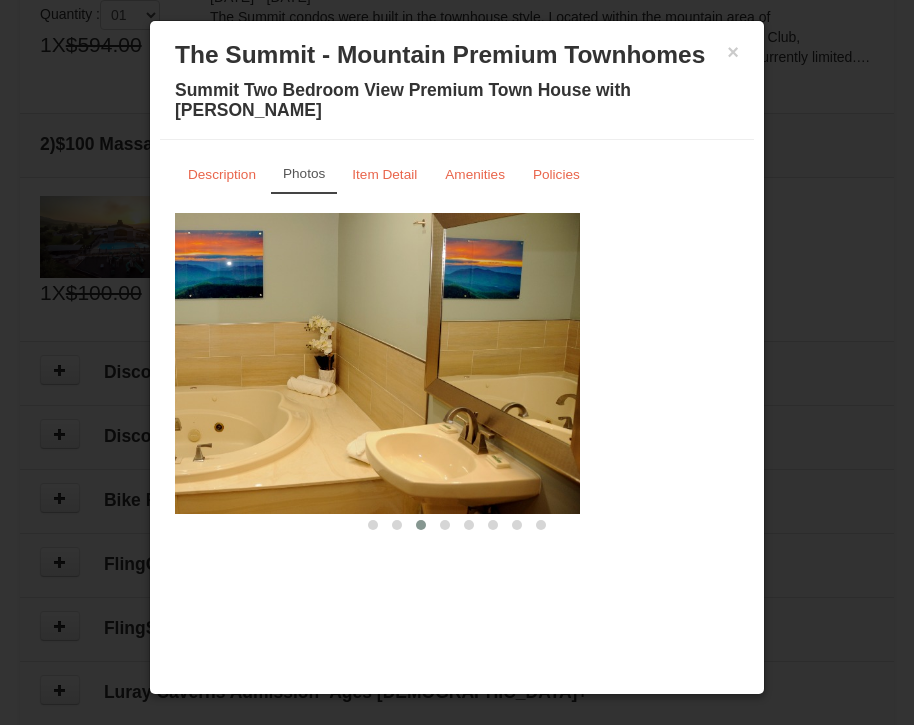 drag, startPoint x: 568, startPoint y: 348, endPoint x: 212, endPoint y: 354, distance: 356.05057 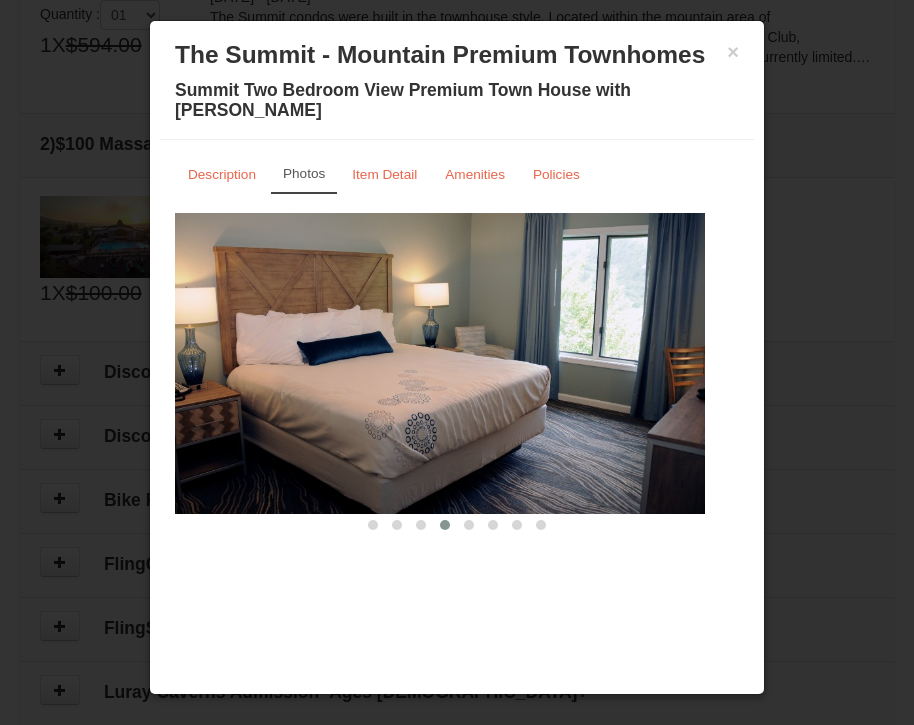 drag, startPoint x: 586, startPoint y: 340, endPoint x: 116, endPoint y: 351, distance: 470.1287 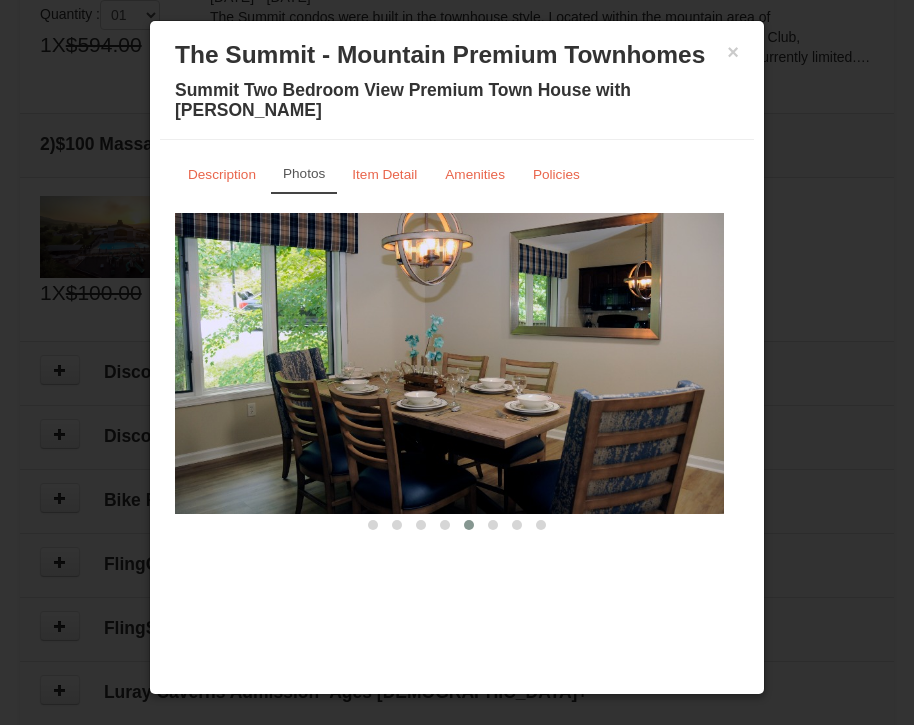 drag, startPoint x: 565, startPoint y: 350, endPoint x: 172, endPoint y: 360, distance: 393.1272 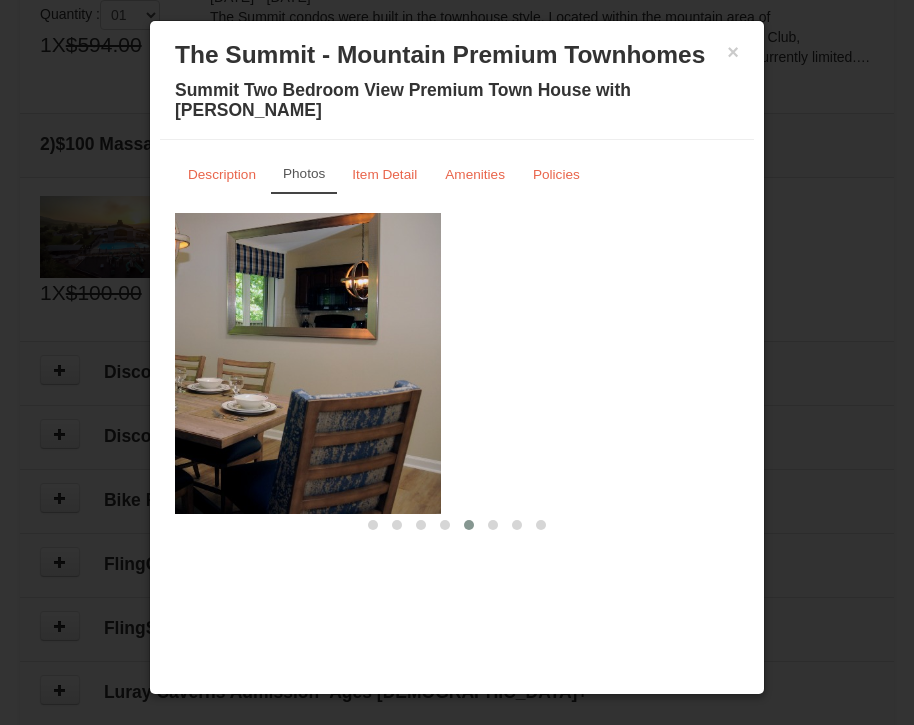 drag, startPoint x: 504, startPoint y: 362, endPoint x: 161, endPoint y: 370, distance: 343.0933 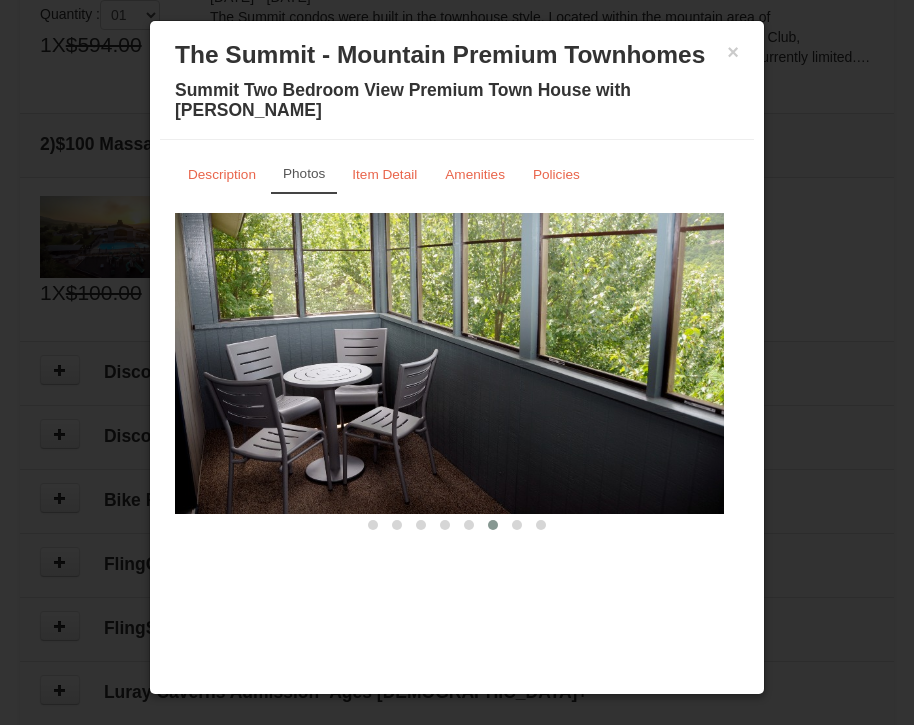 drag, startPoint x: 623, startPoint y: 319, endPoint x: 287, endPoint y: 313, distance: 336.05356 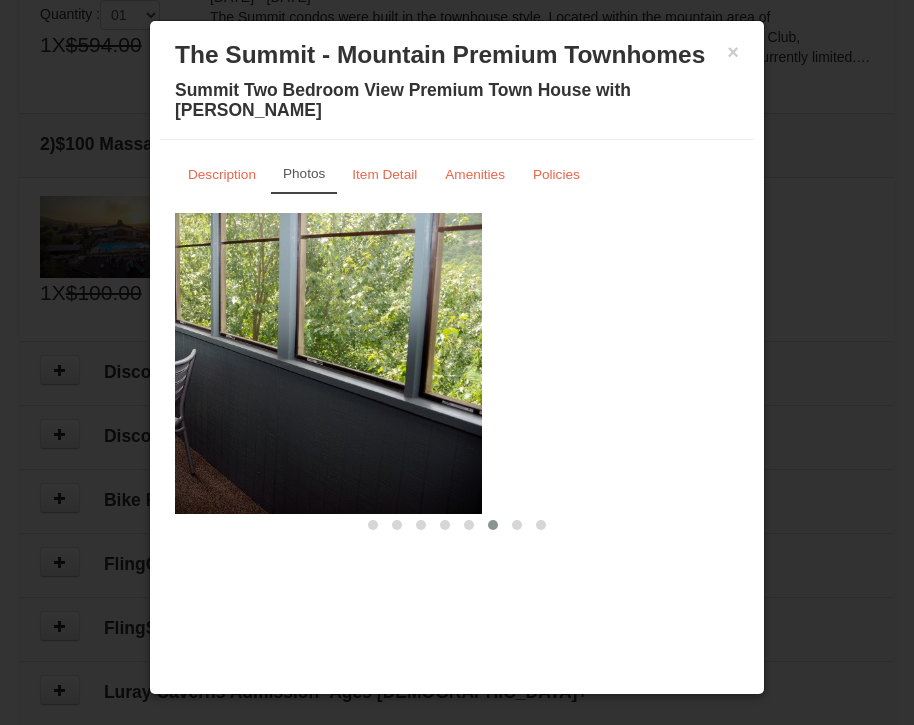 drag, startPoint x: 384, startPoint y: 312, endPoint x: 189, endPoint y: 358, distance: 200.35219 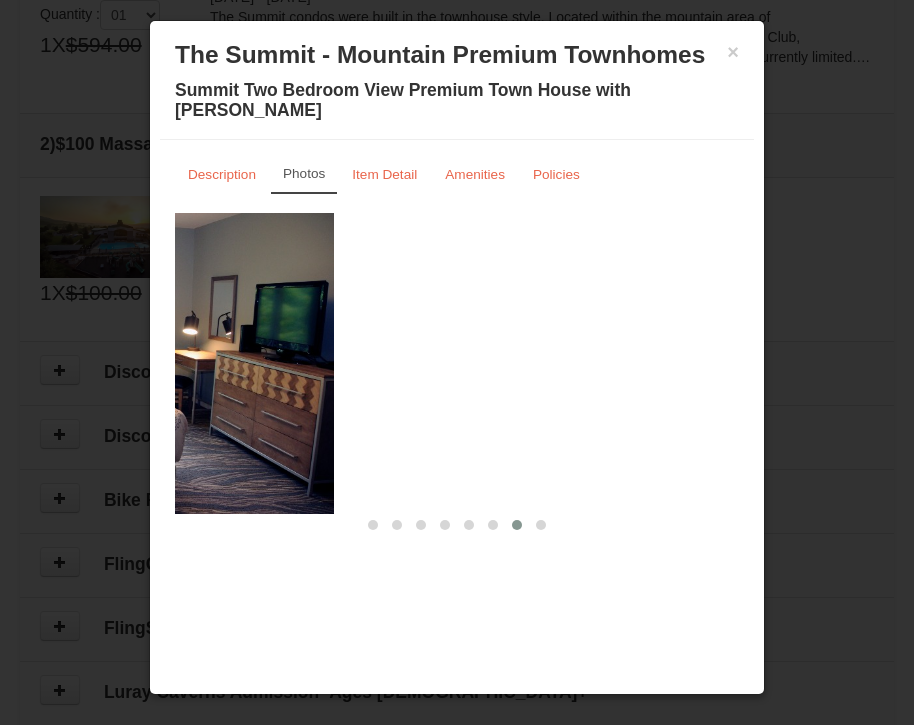 drag, startPoint x: 470, startPoint y: 343, endPoint x: 285, endPoint y: 348, distance: 185.06755 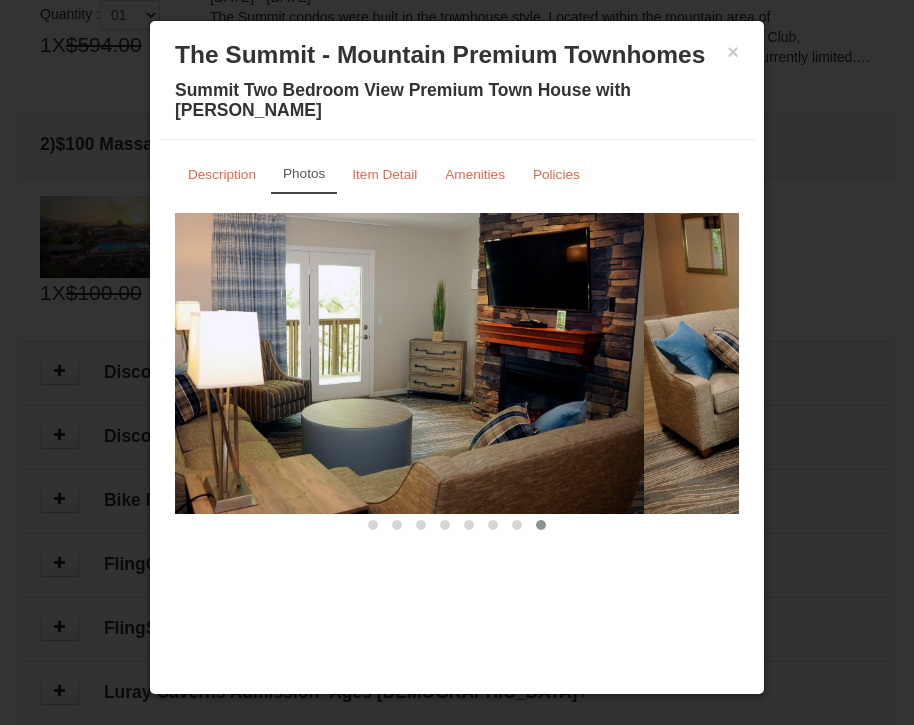 drag, startPoint x: 511, startPoint y: 331, endPoint x: 431, endPoint y: 356, distance: 83.81527 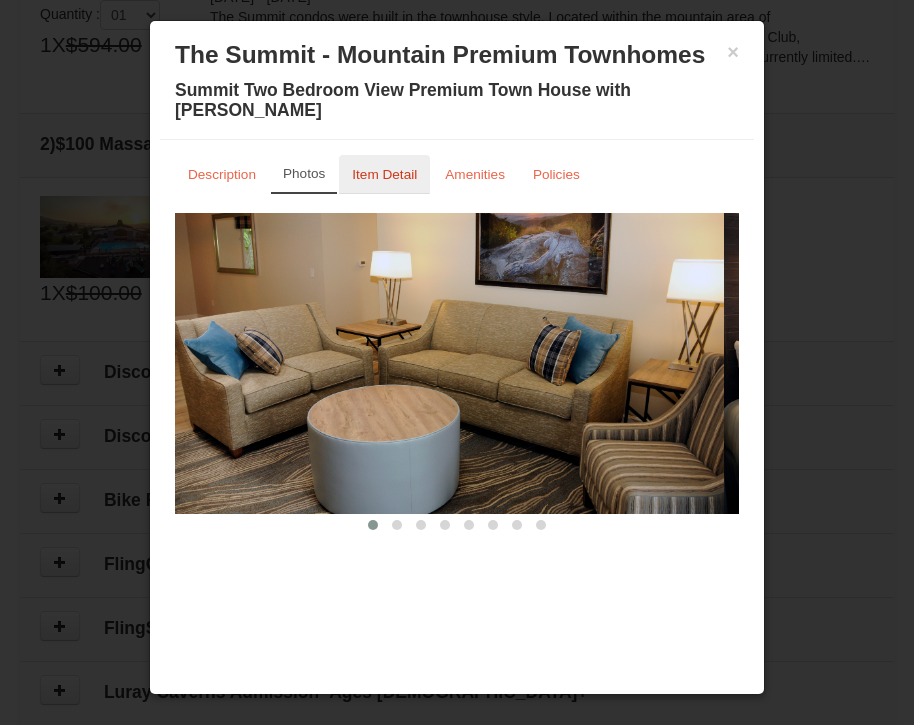 click on "Item Detail" at bounding box center (384, 174) 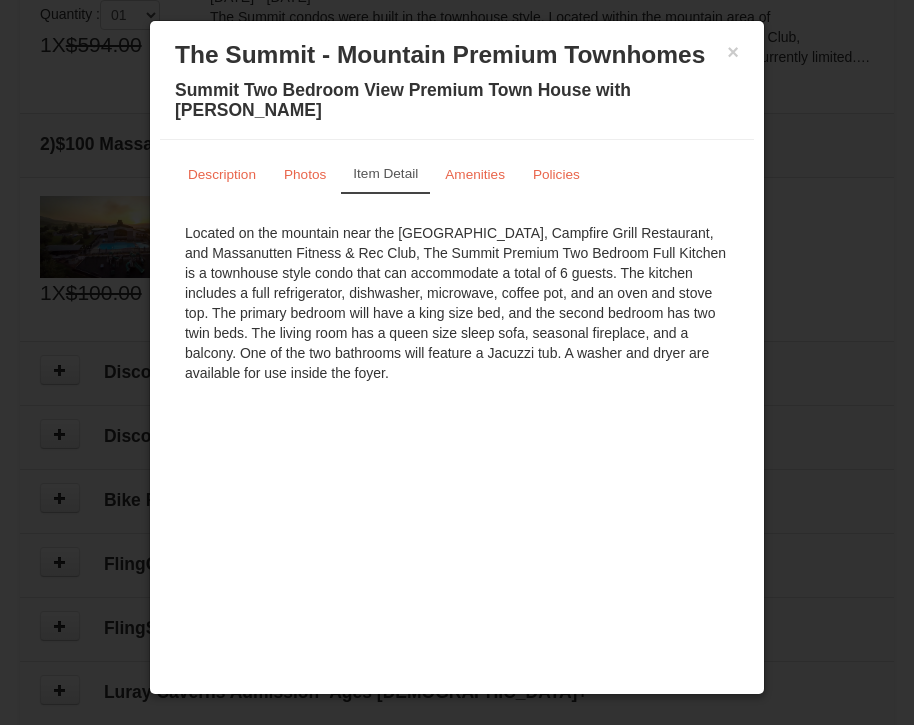 drag, startPoint x: 368, startPoint y: 182, endPoint x: 315, endPoint y: 188, distance: 53.338543 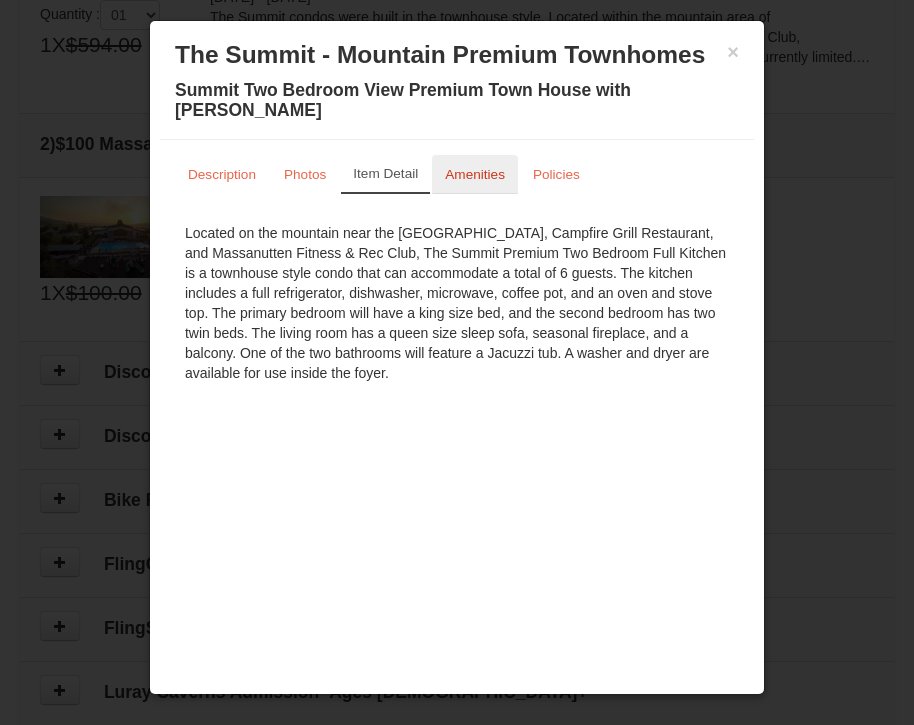click on "Amenities" at bounding box center [475, 174] 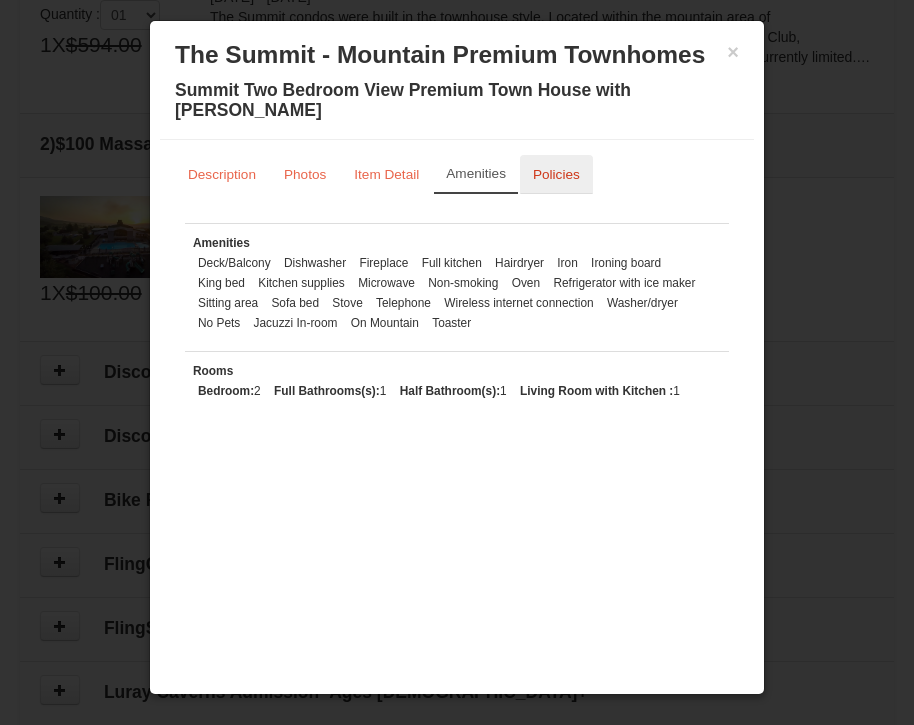 click on "Policies" at bounding box center [556, 174] 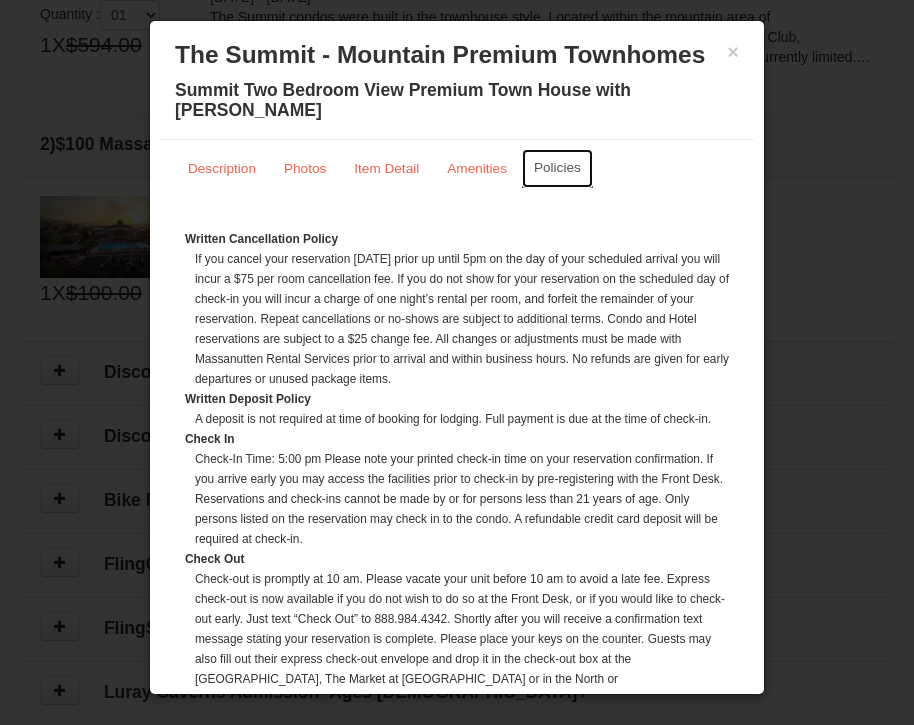 scroll, scrollTop: 0, scrollLeft: 0, axis: both 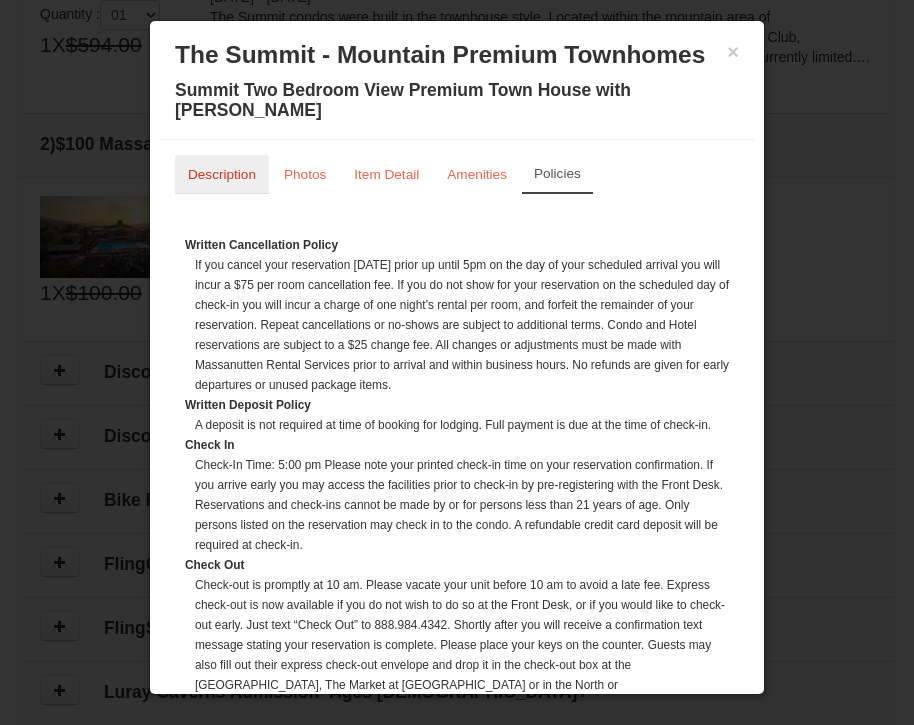 click on "Description" at bounding box center [222, 174] 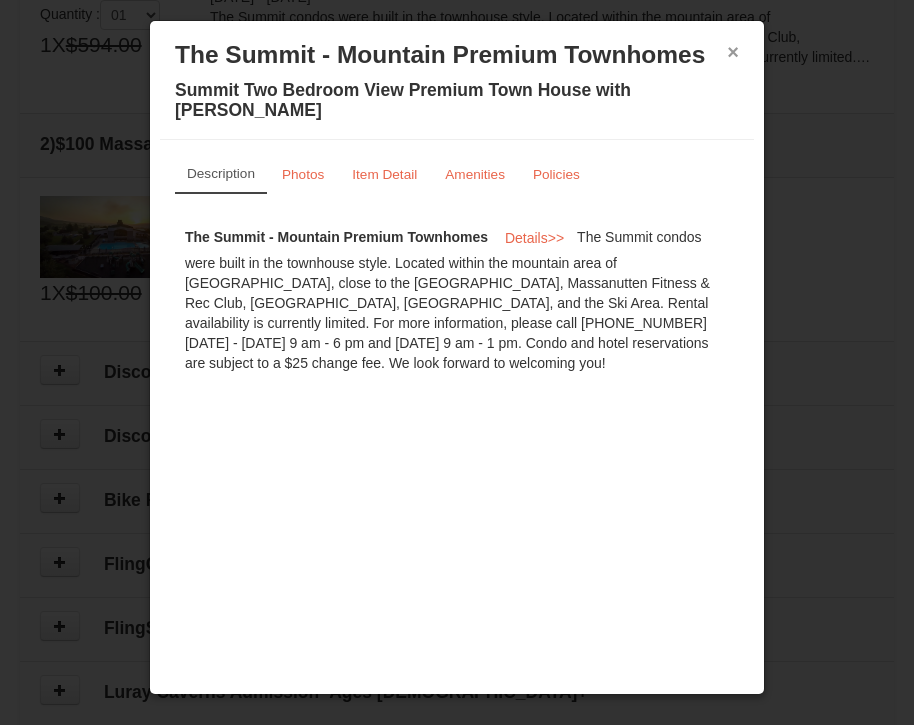 click on "×" at bounding box center [733, 52] 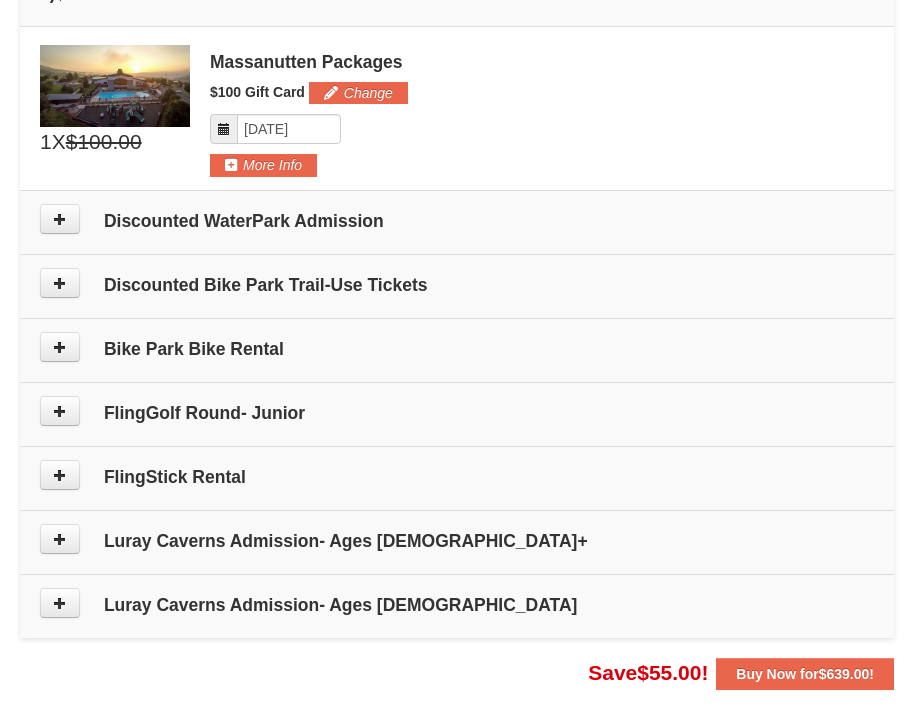 scroll, scrollTop: 914, scrollLeft: 0, axis: vertical 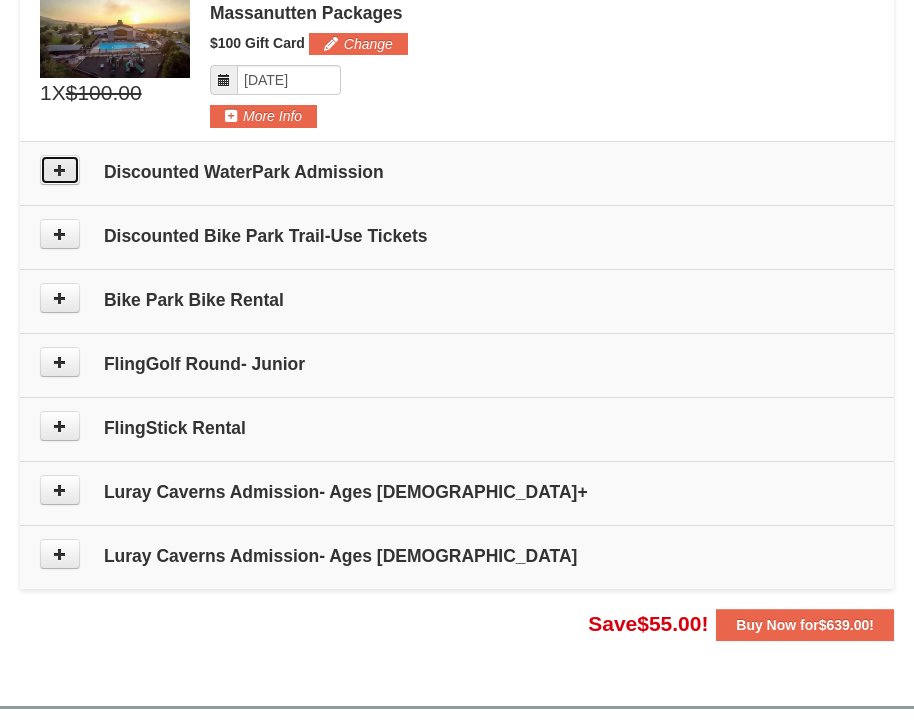 click at bounding box center (60, 170) 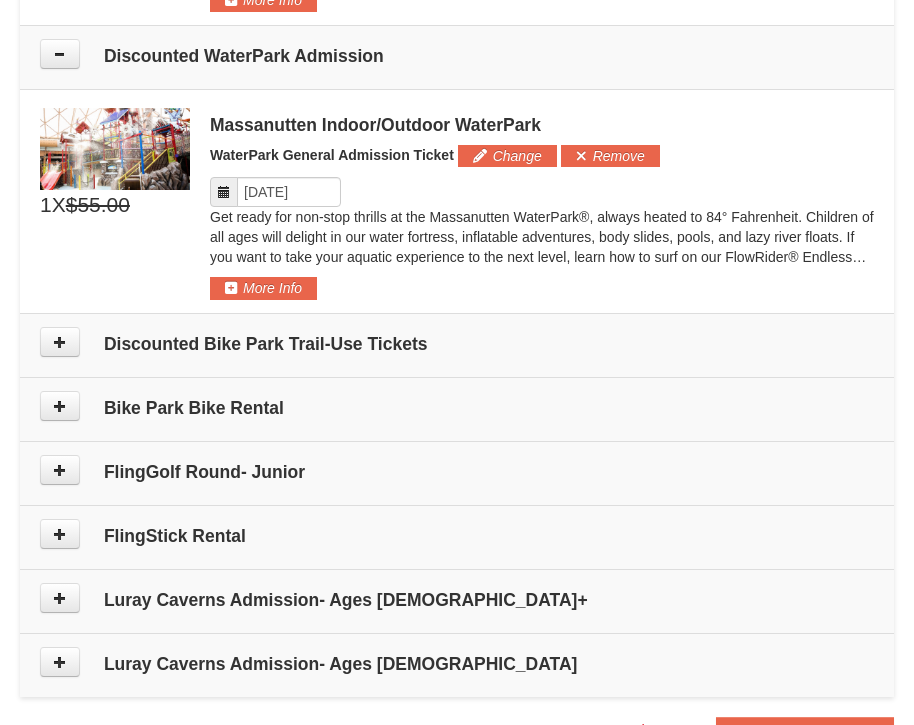 scroll, scrollTop: 1055, scrollLeft: 0, axis: vertical 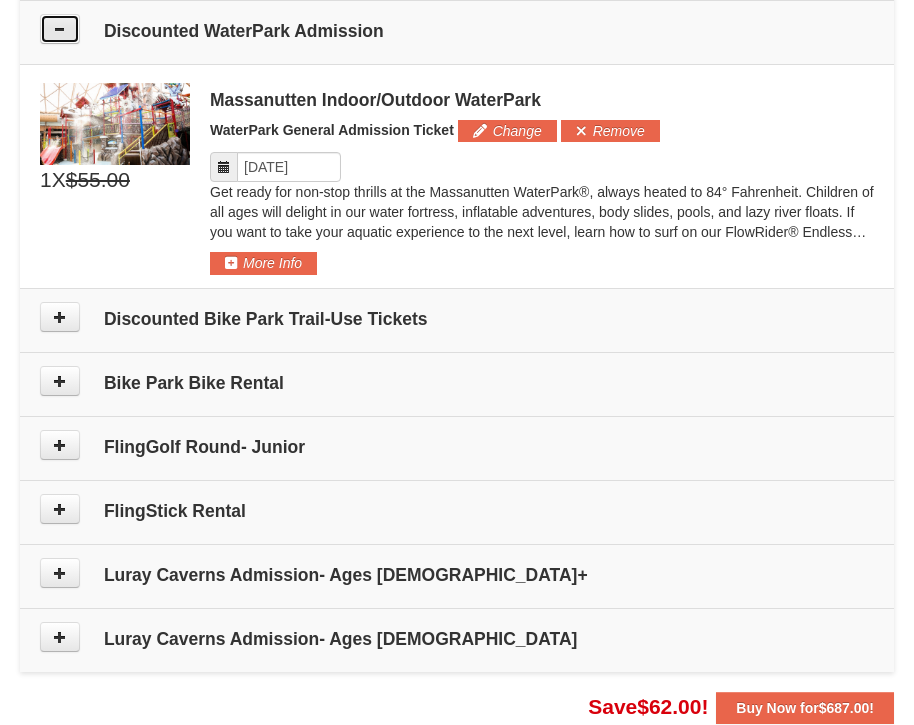 click at bounding box center [60, 29] 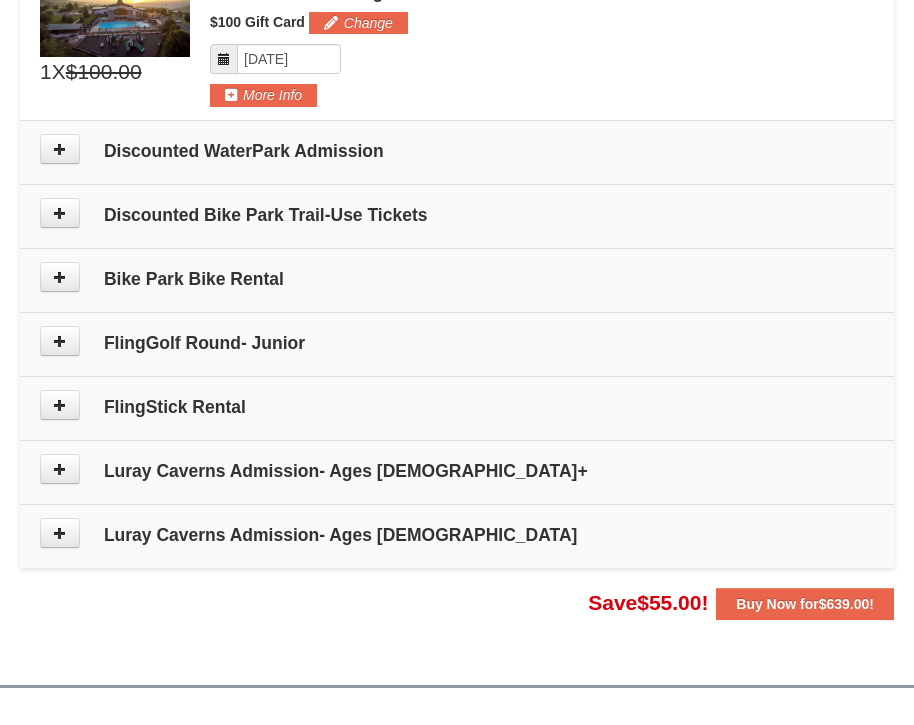 scroll, scrollTop: 855, scrollLeft: 0, axis: vertical 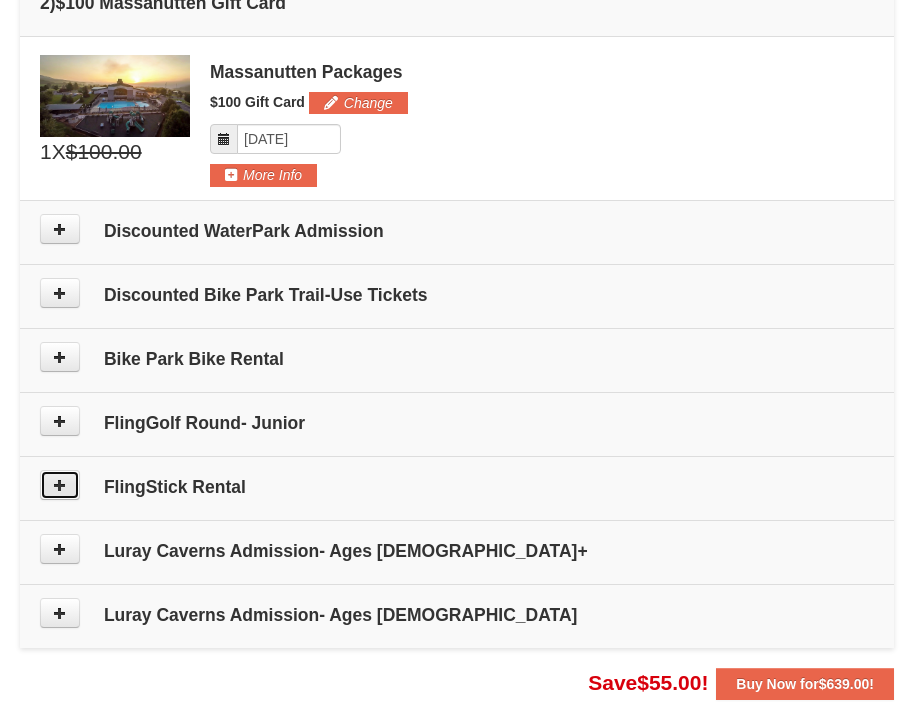 click at bounding box center [60, 485] 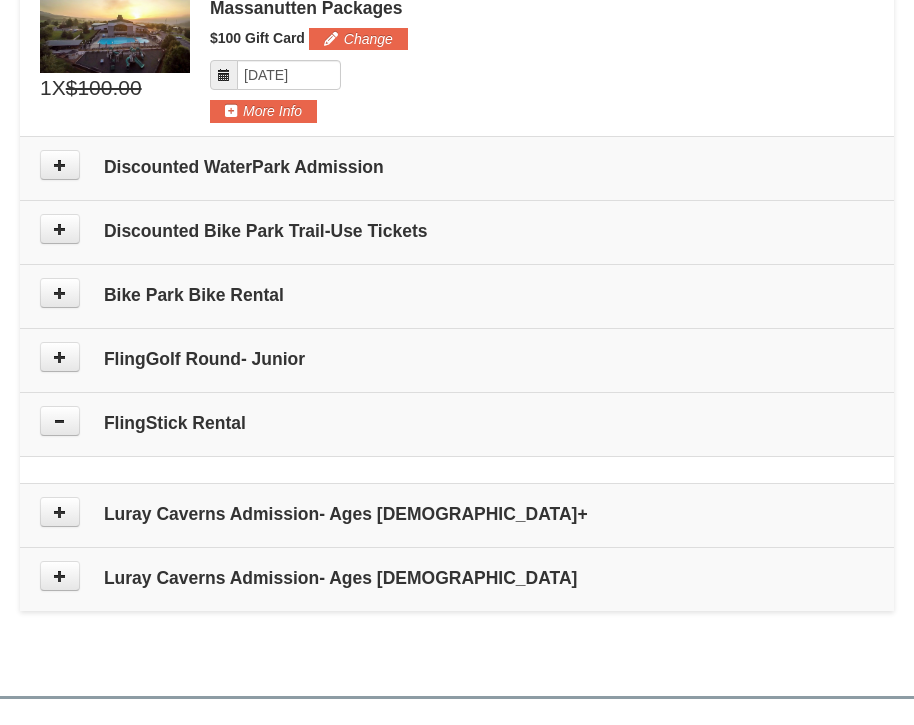 type on "[DATE]" 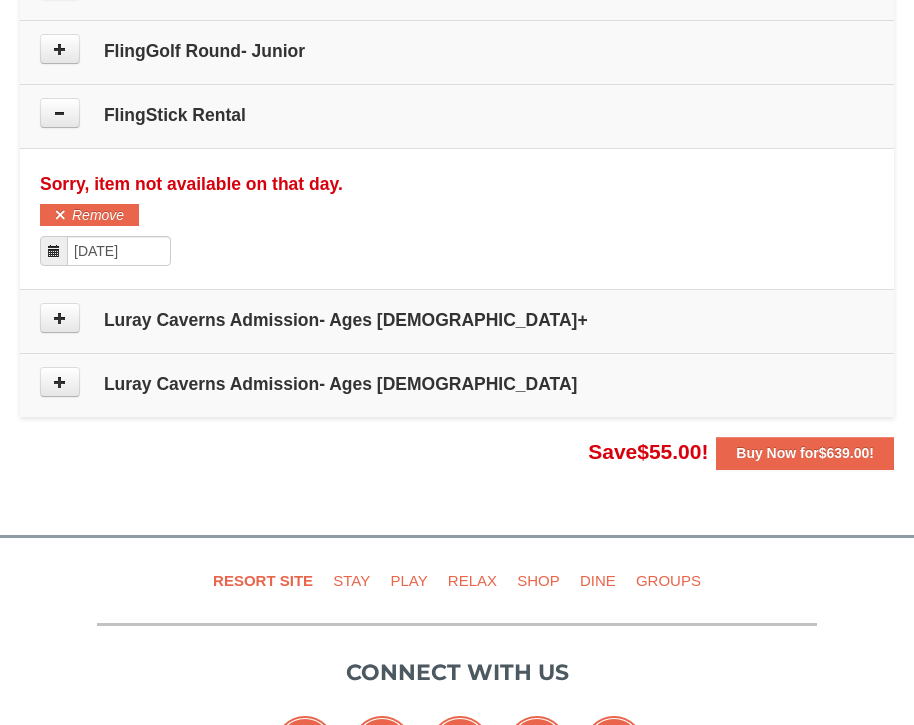 scroll, scrollTop: 1111, scrollLeft: 0, axis: vertical 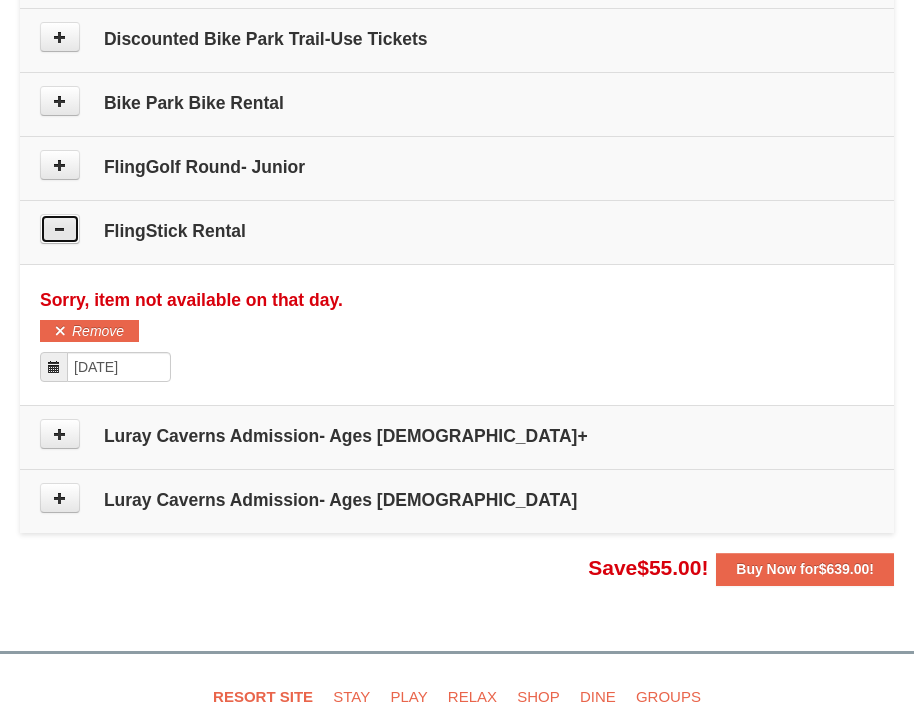 click at bounding box center [60, 229] 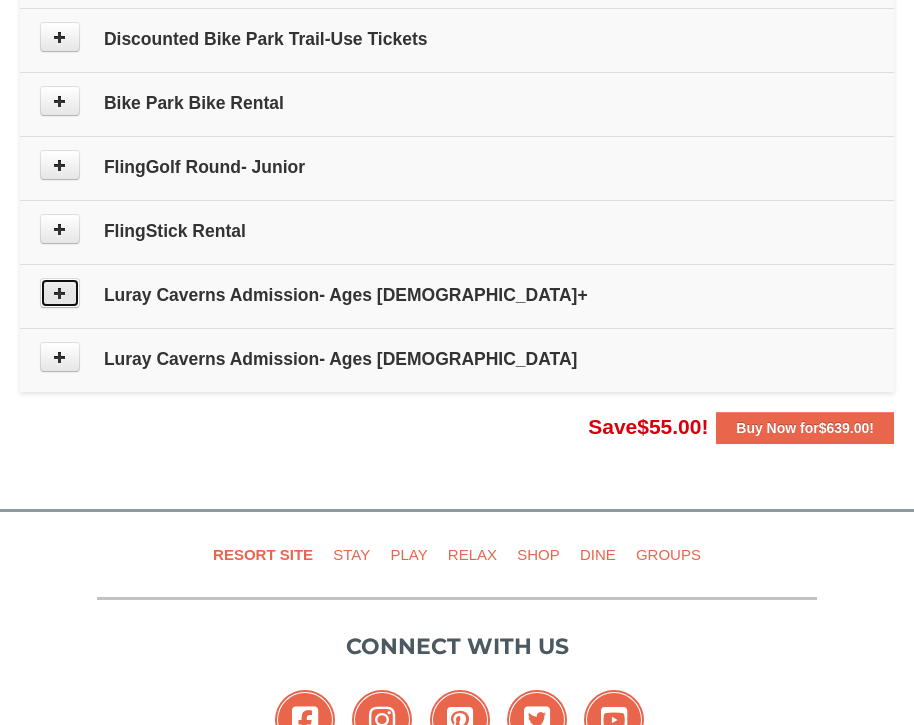 click at bounding box center (60, 293) 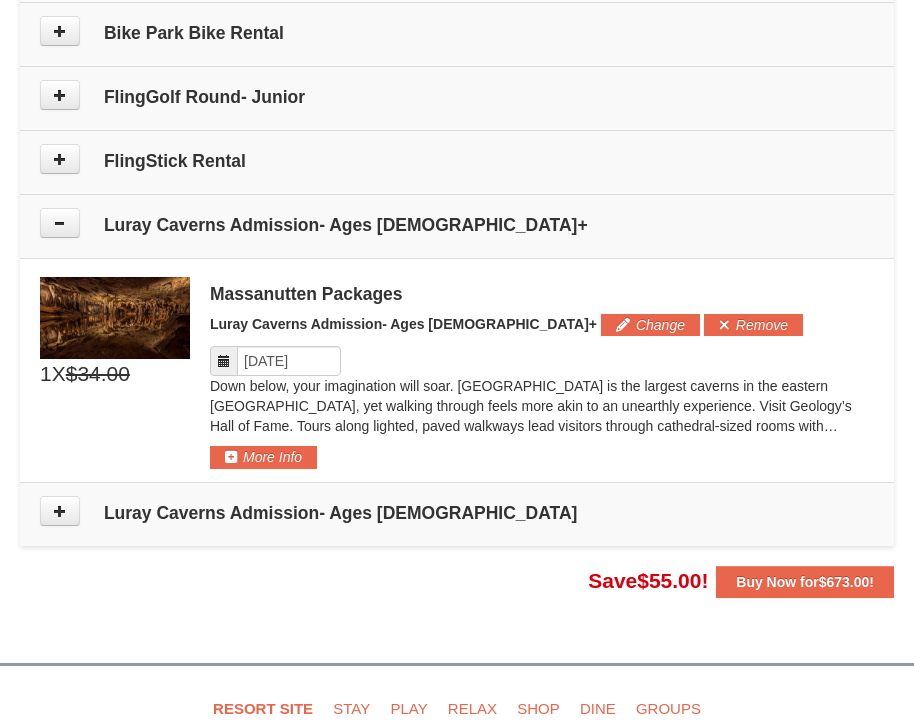 scroll, scrollTop: 1175, scrollLeft: 0, axis: vertical 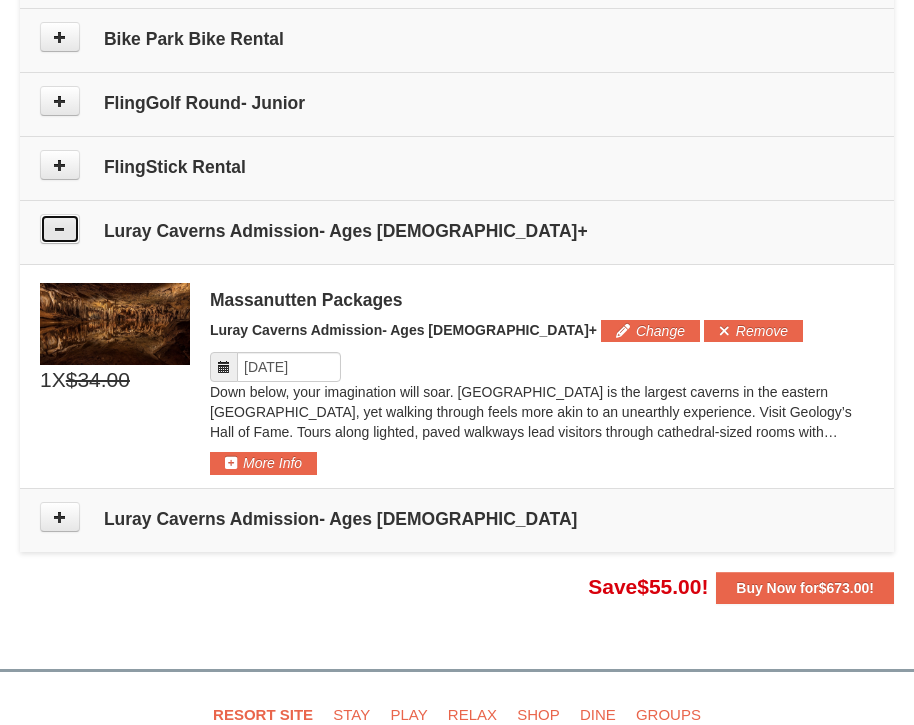 click at bounding box center (60, 229) 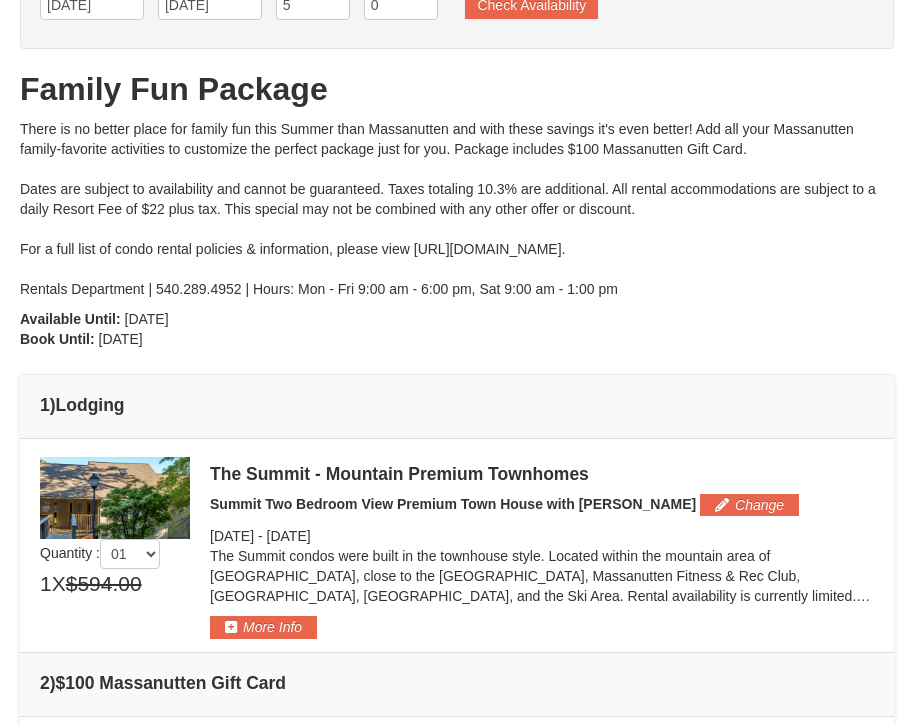 scroll, scrollTop: 153, scrollLeft: 0, axis: vertical 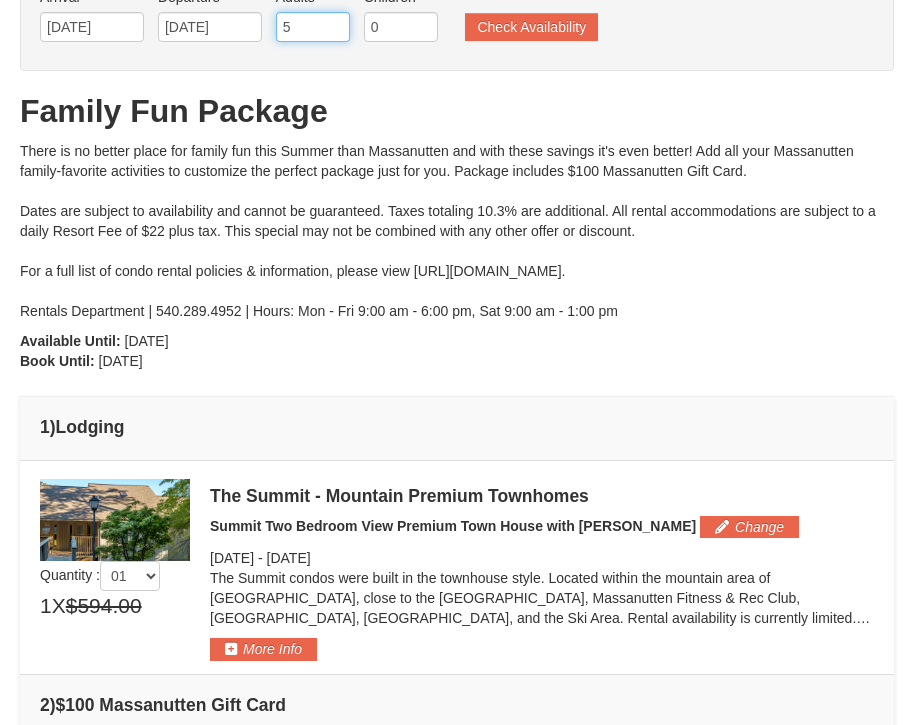click on "5" at bounding box center (313, 27) 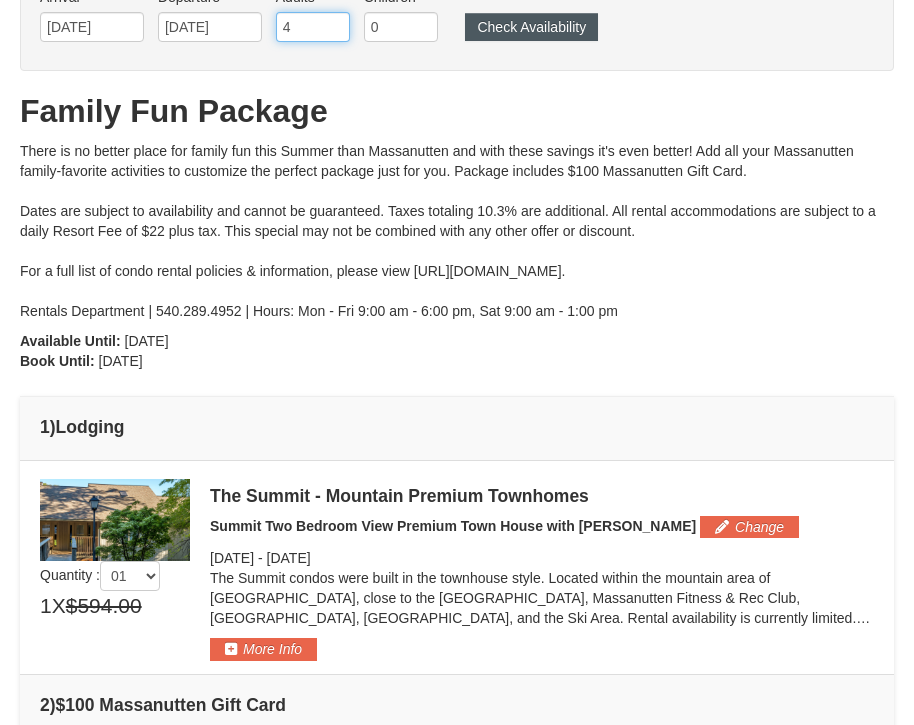 type on "4" 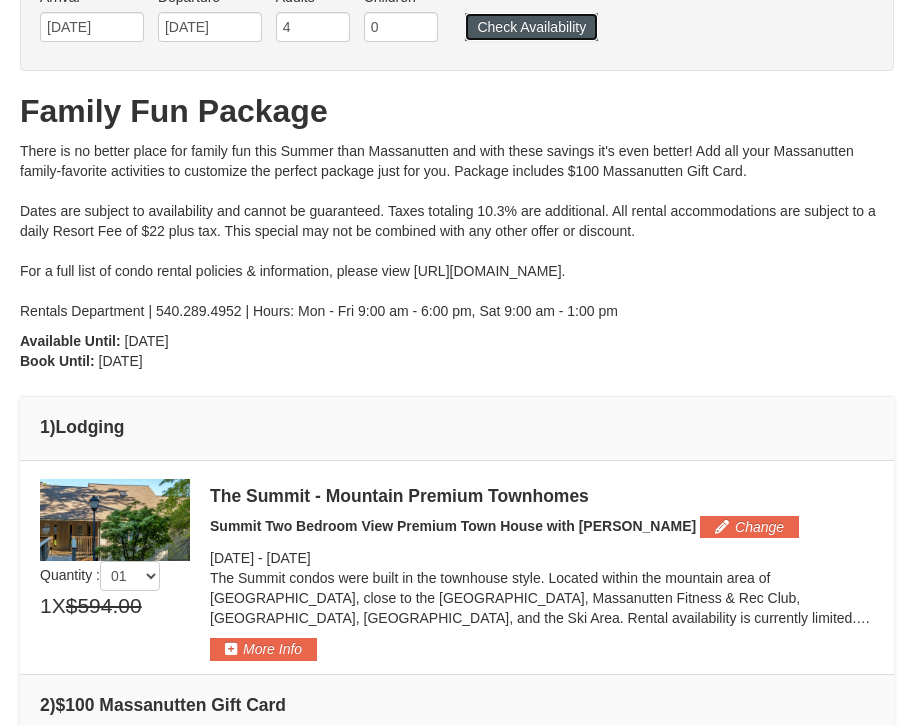 click on "Check Availability" at bounding box center [531, 27] 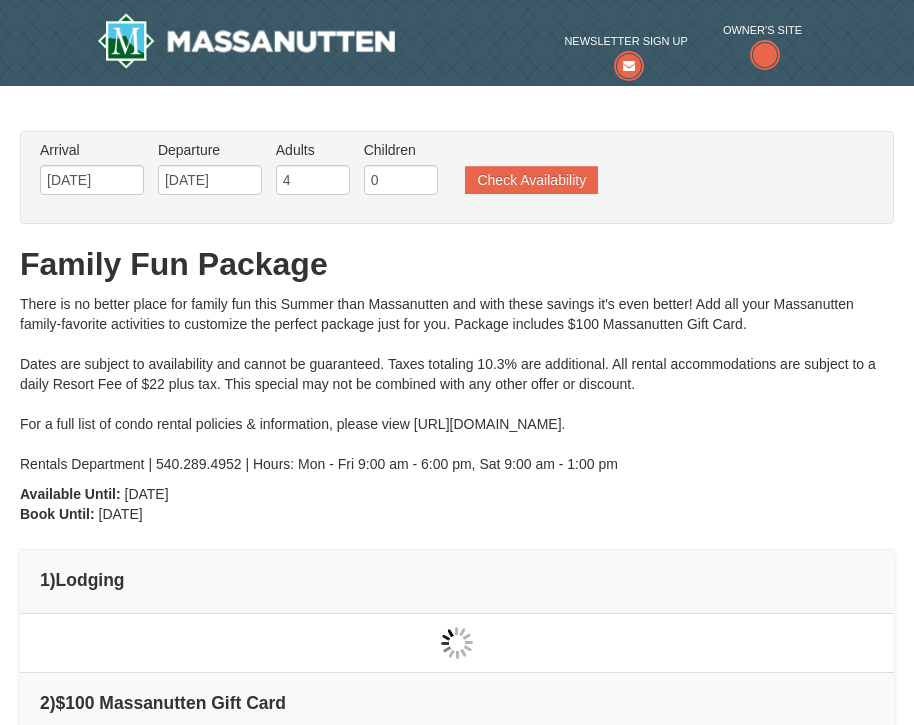 scroll, scrollTop: 0, scrollLeft: 0, axis: both 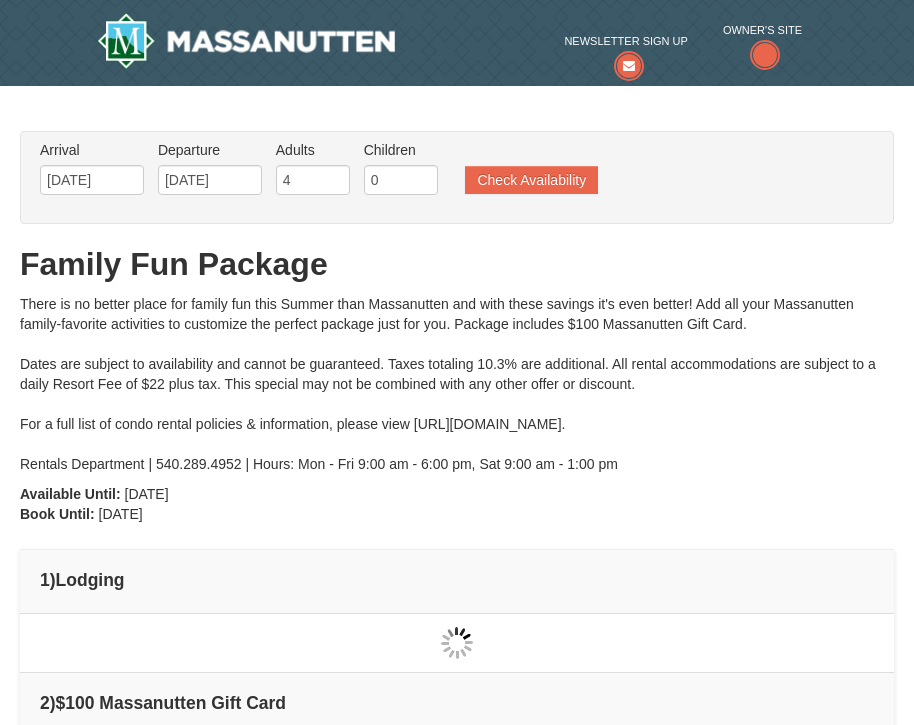 type on "[DATE]" 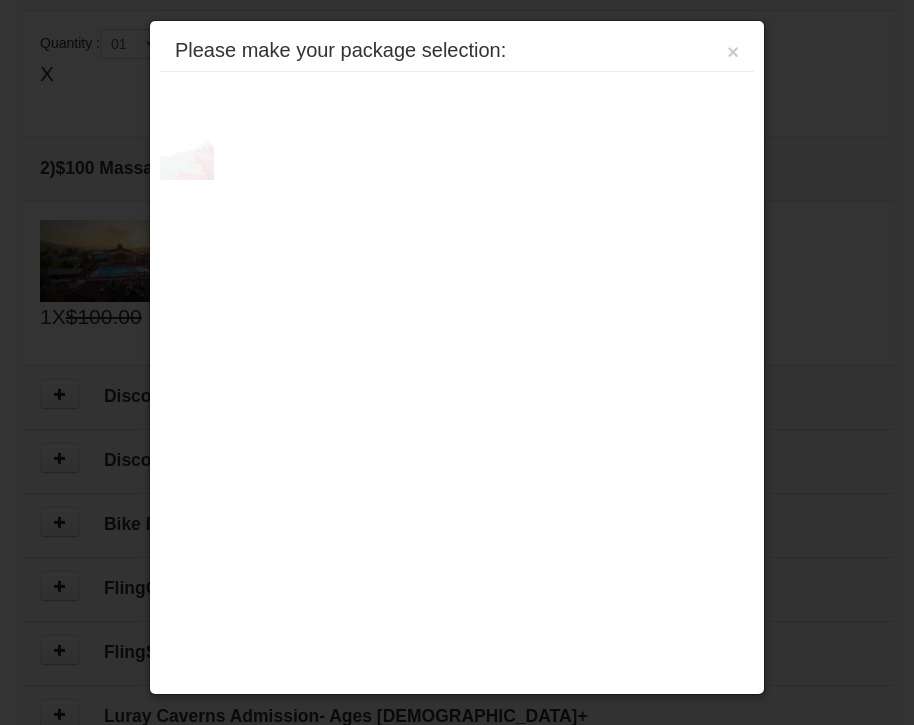 scroll, scrollTop: 627, scrollLeft: 0, axis: vertical 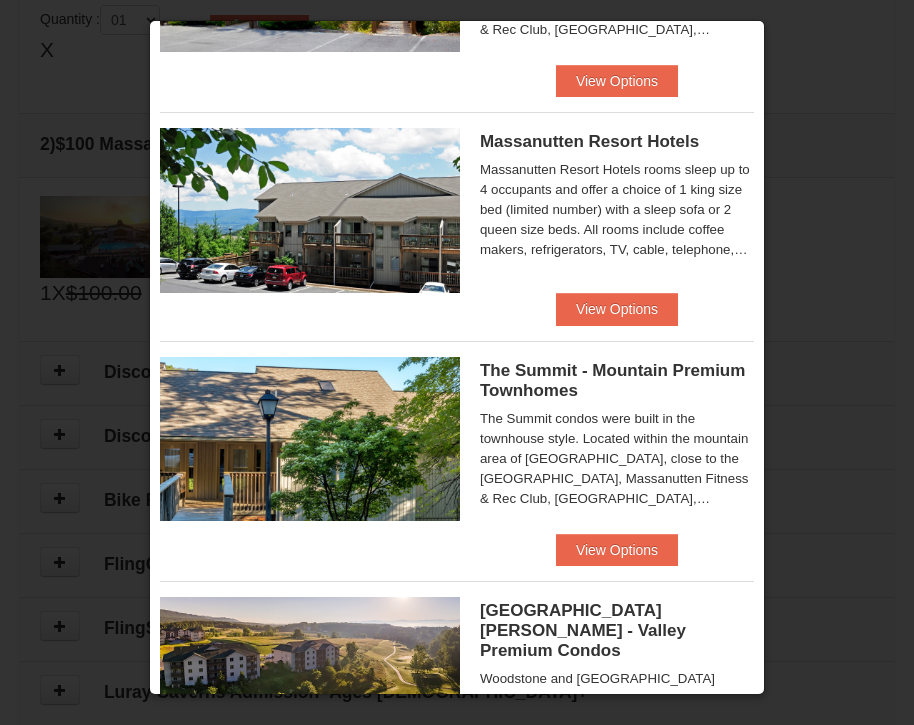 click at bounding box center [310, 439] 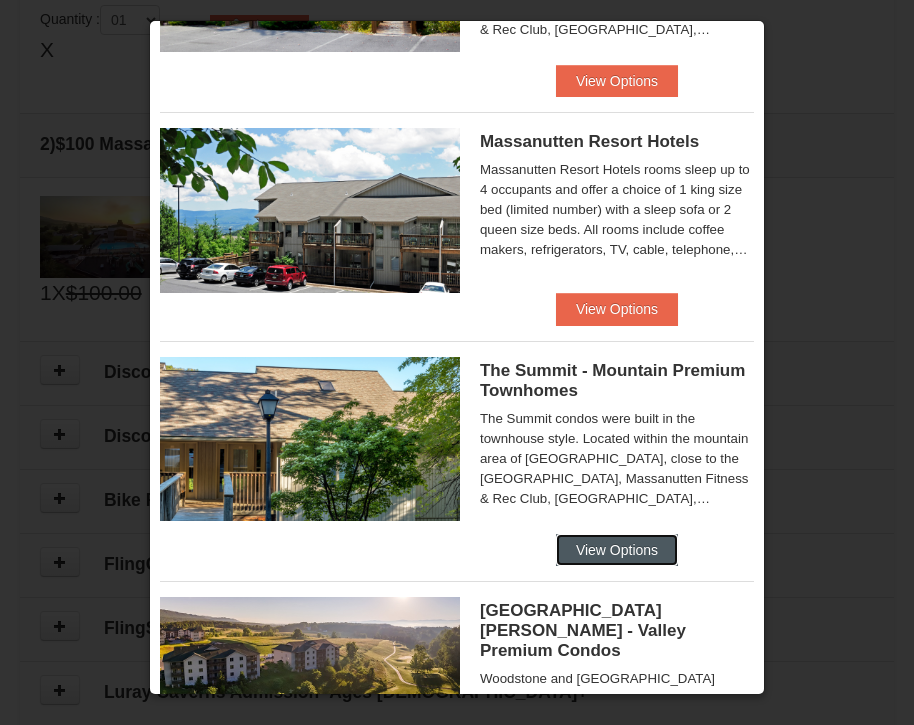 click on "View Options" at bounding box center [617, 550] 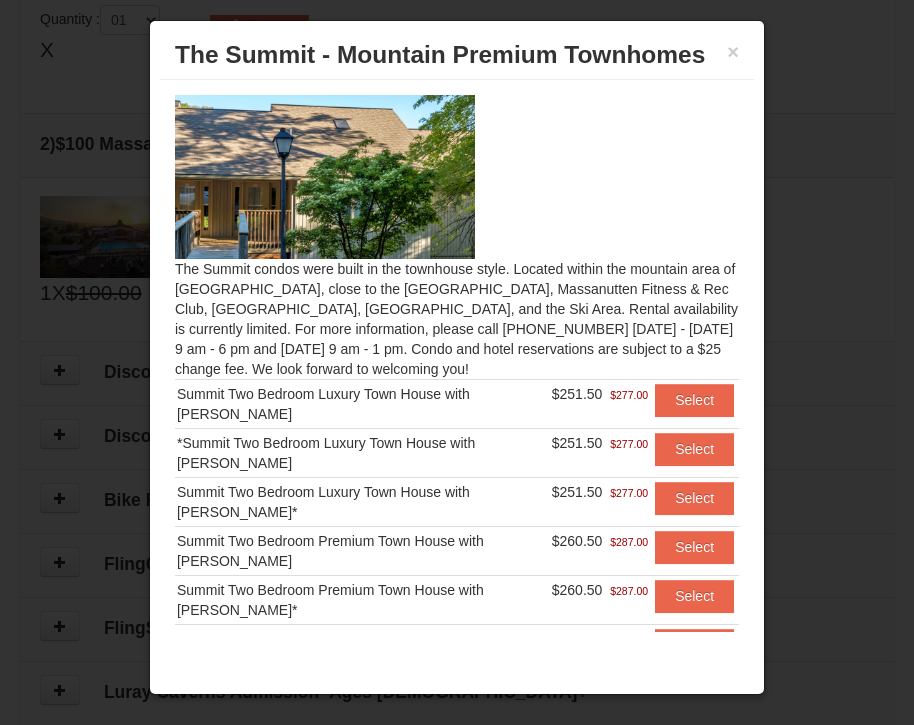 scroll, scrollTop: 54, scrollLeft: 0, axis: vertical 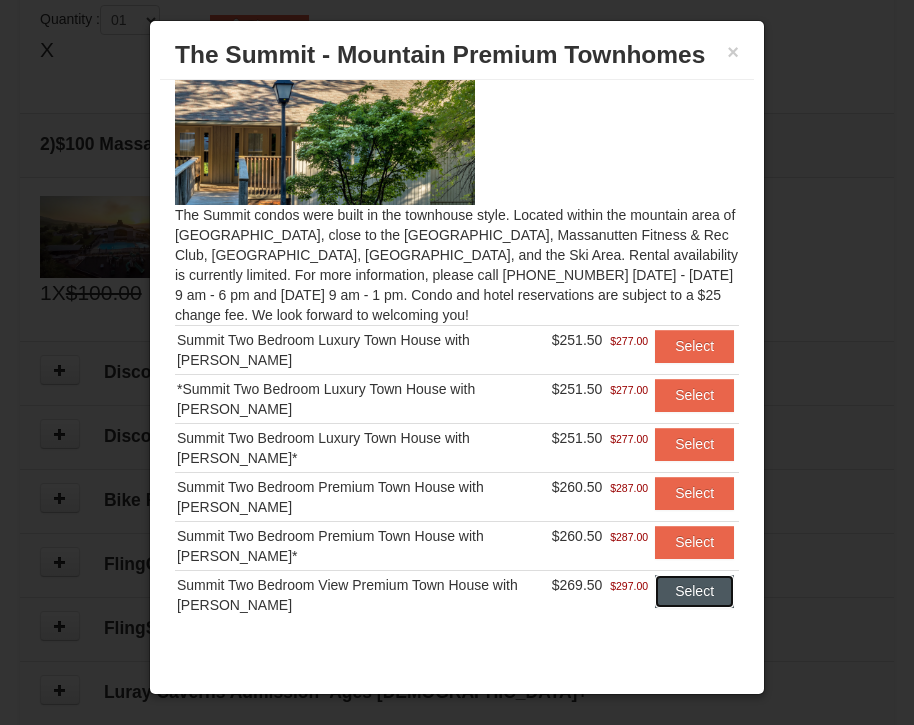 click on "Select" at bounding box center [694, 591] 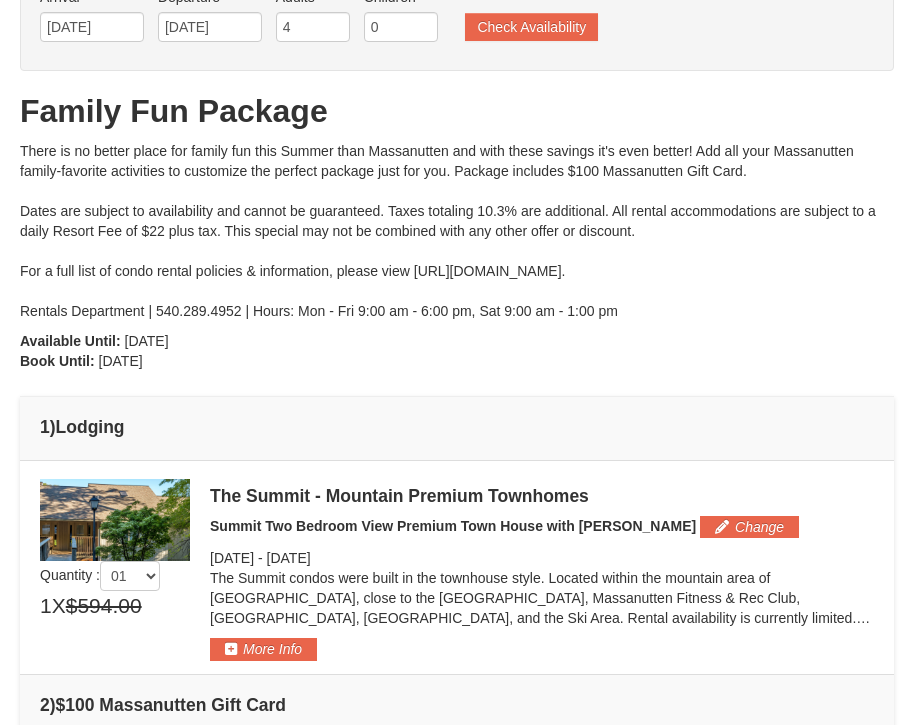 scroll, scrollTop: 0, scrollLeft: 0, axis: both 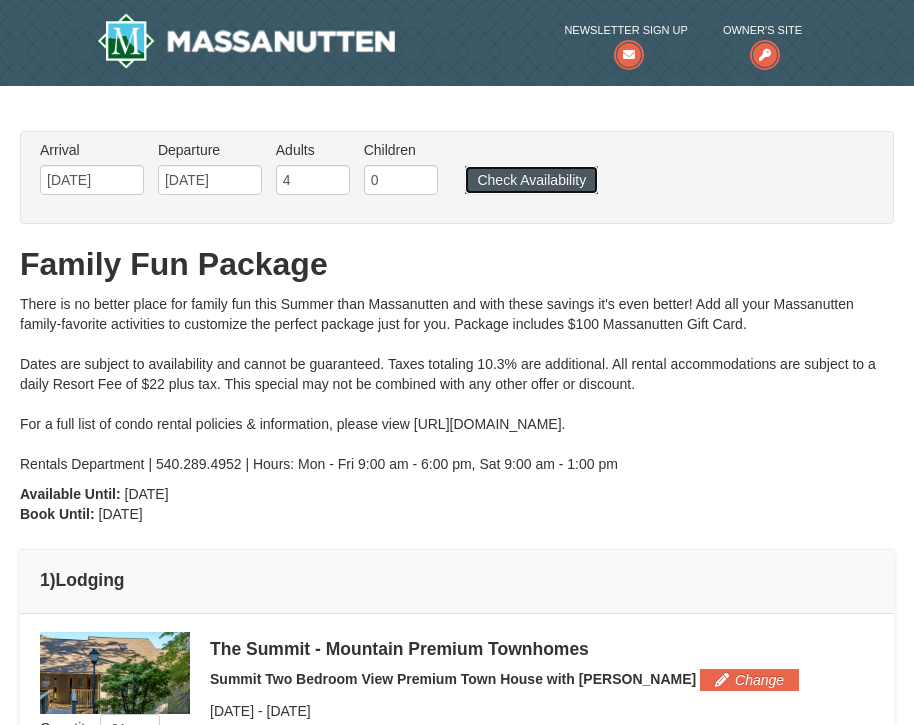 click on "Check Availability" at bounding box center [531, 180] 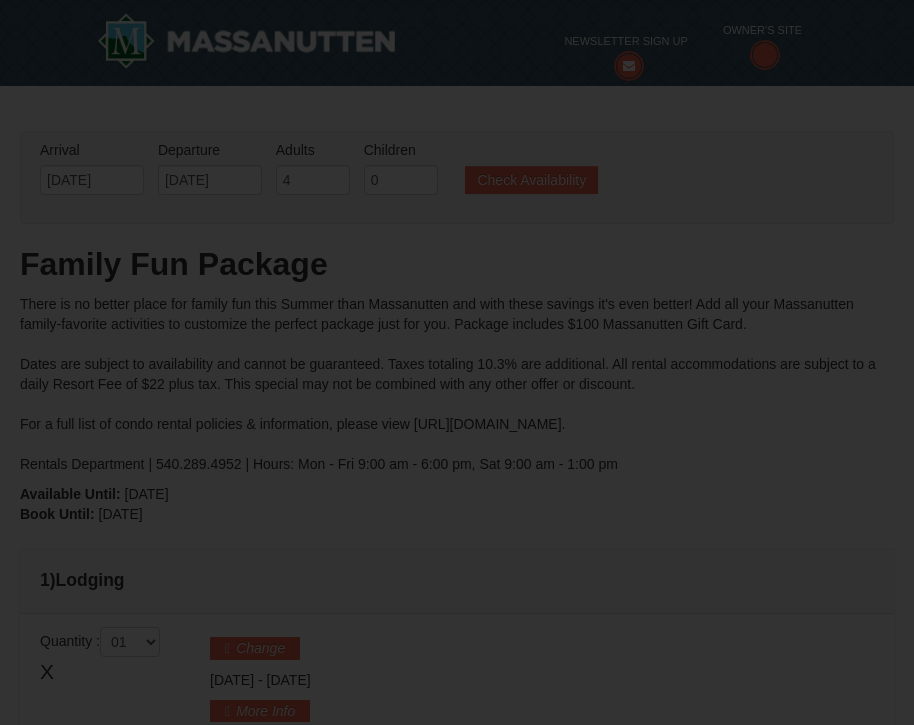 scroll, scrollTop: 0, scrollLeft: 0, axis: both 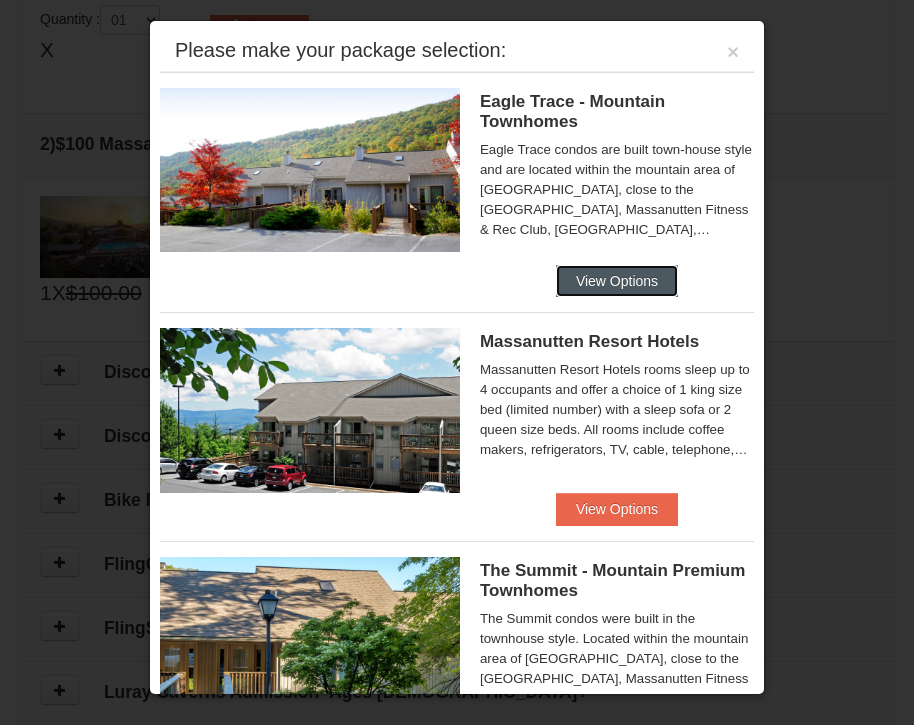 click on "View Options" at bounding box center (617, 281) 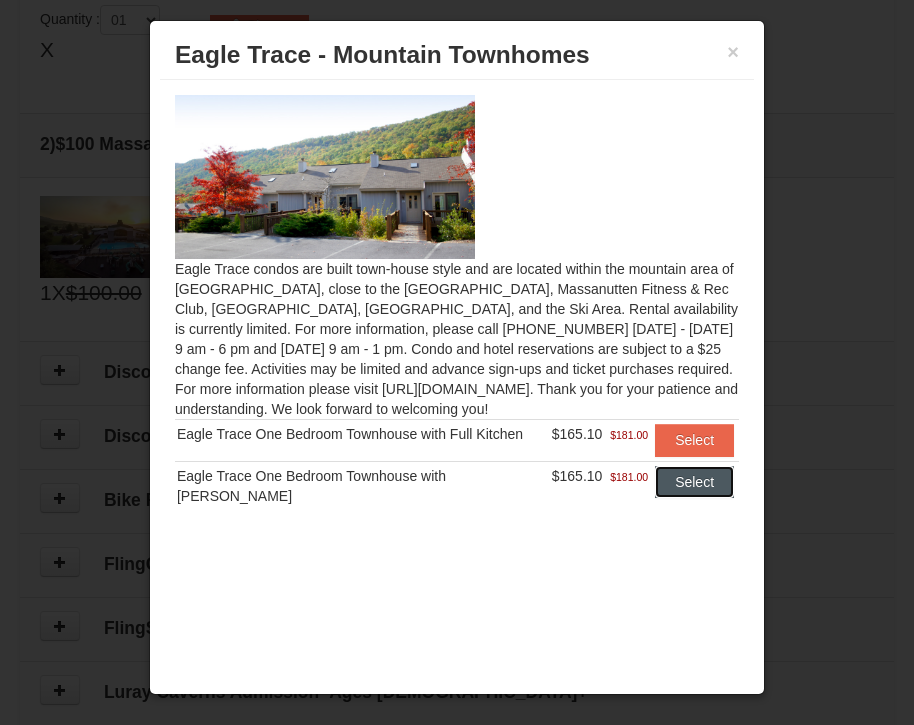 click on "Select" at bounding box center (694, 482) 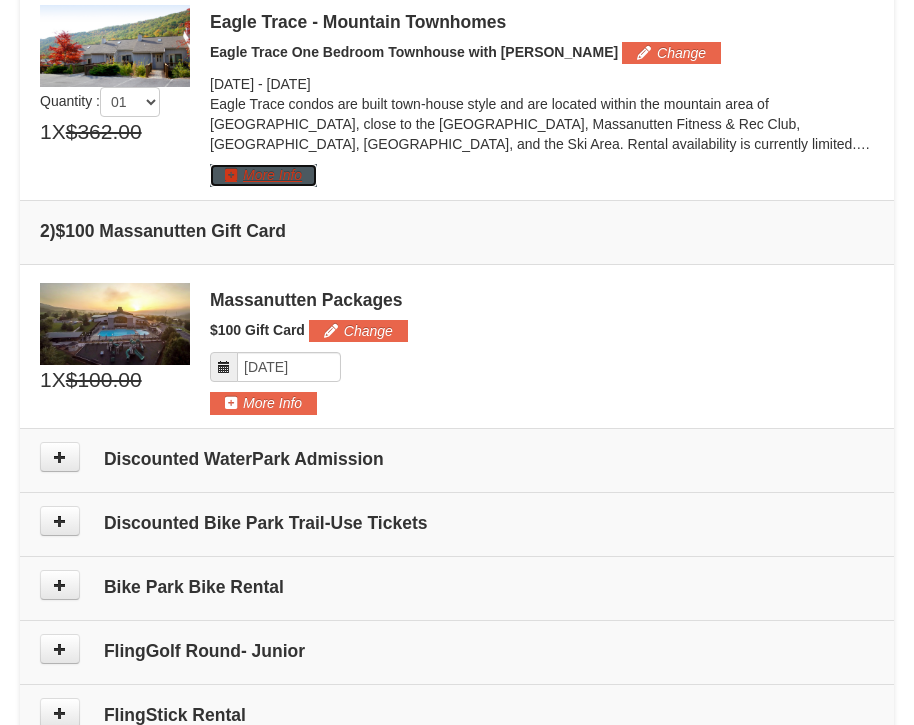 click on "More Info" at bounding box center [263, 175] 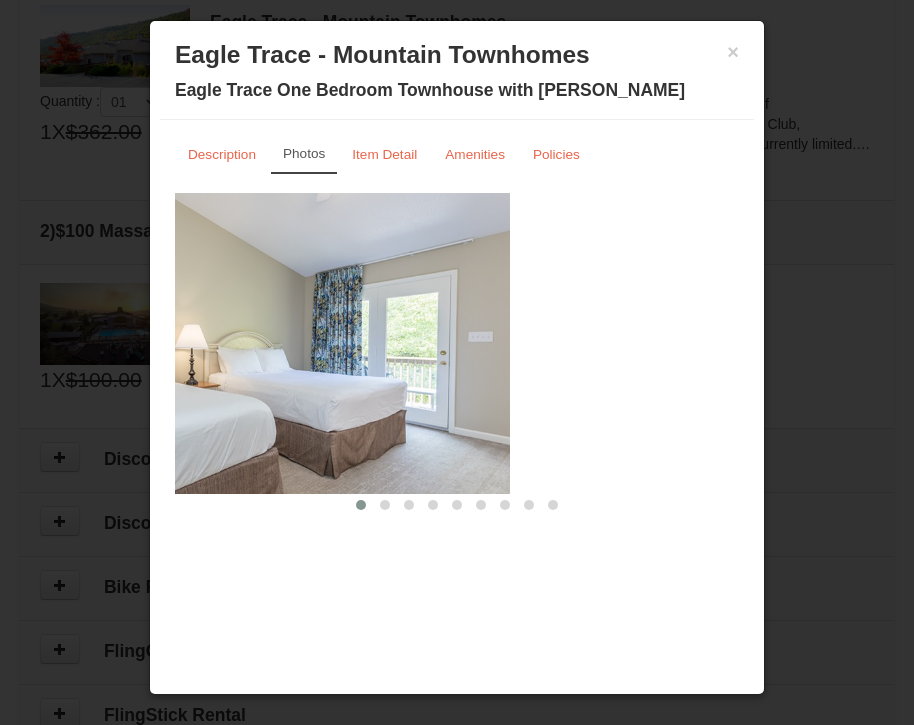 drag, startPoint x: 536, startPoint y: 325, endPoint x: 325, endPoint y: 351, distance: 212.59586 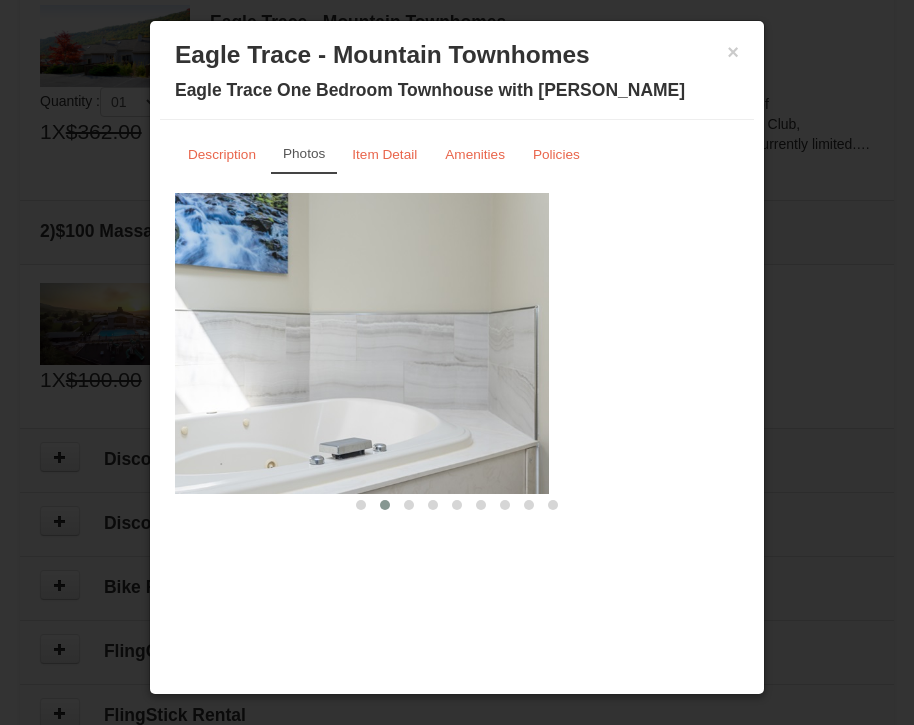 drag, startPoint x: 578, startPoint y: 313, endPoint x: 302, endPoint y: 358, distance: 279.6444 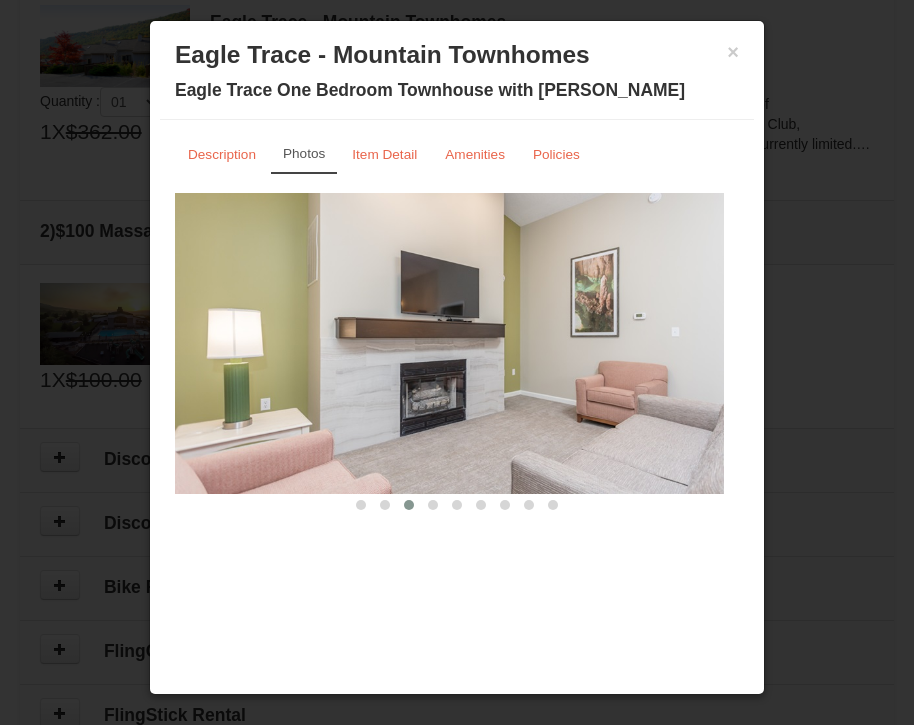drag, startPoint x: 562, startPoint y: 326, endPoint x: 180, endPoint y: 350, distance: 382.75317 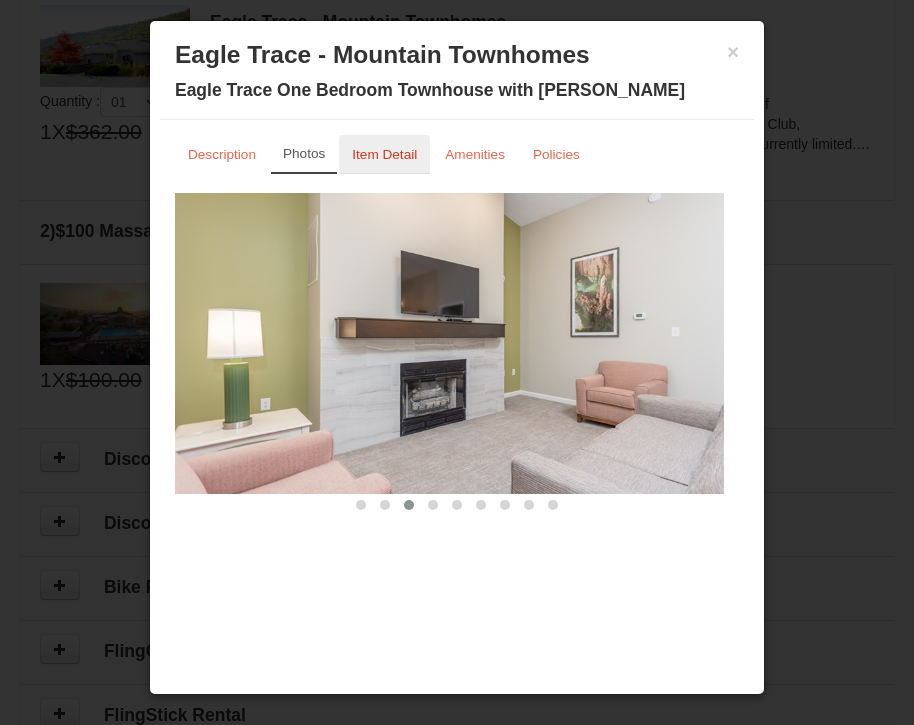 click on "Item Detail" at bounding box center [384, 154] 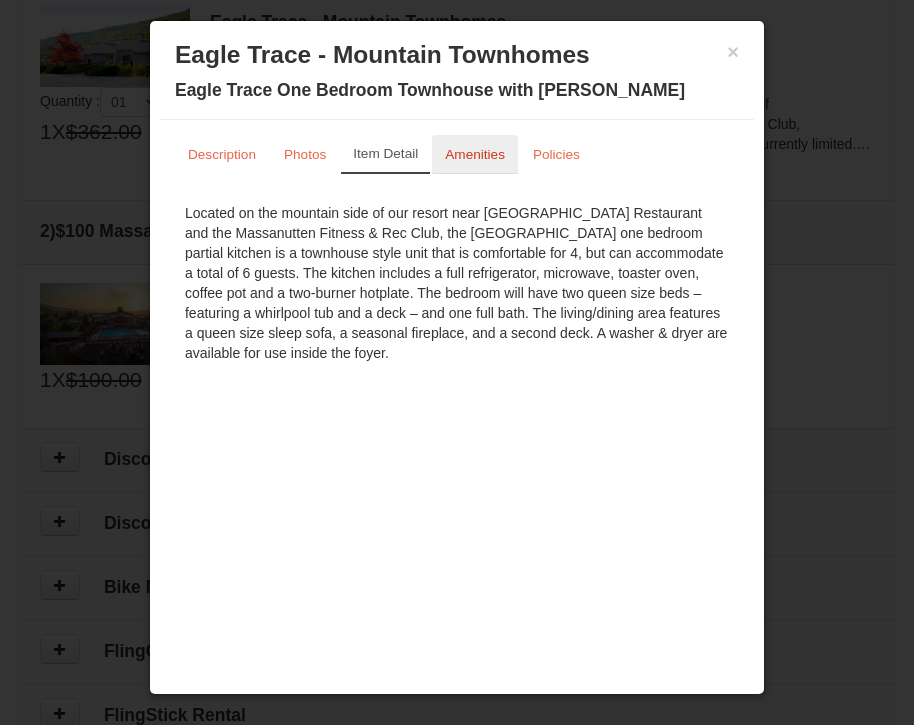 click on "Amenities" at bounding box center (475, 154) 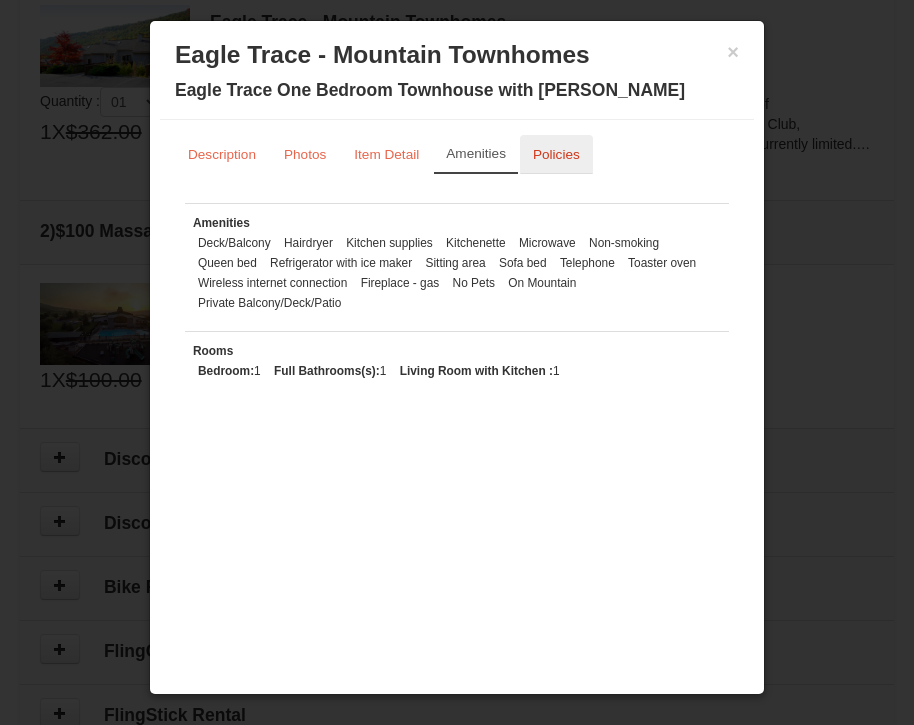 click on "Policies" at bounding box center (556, 154) 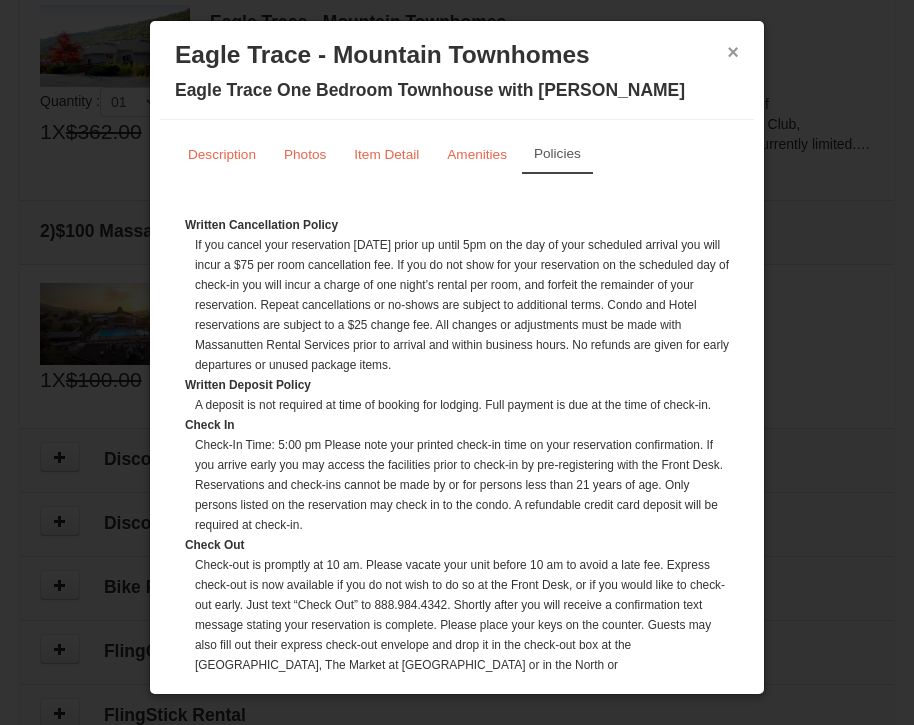 click on "×" at bounding box center (733, 52) 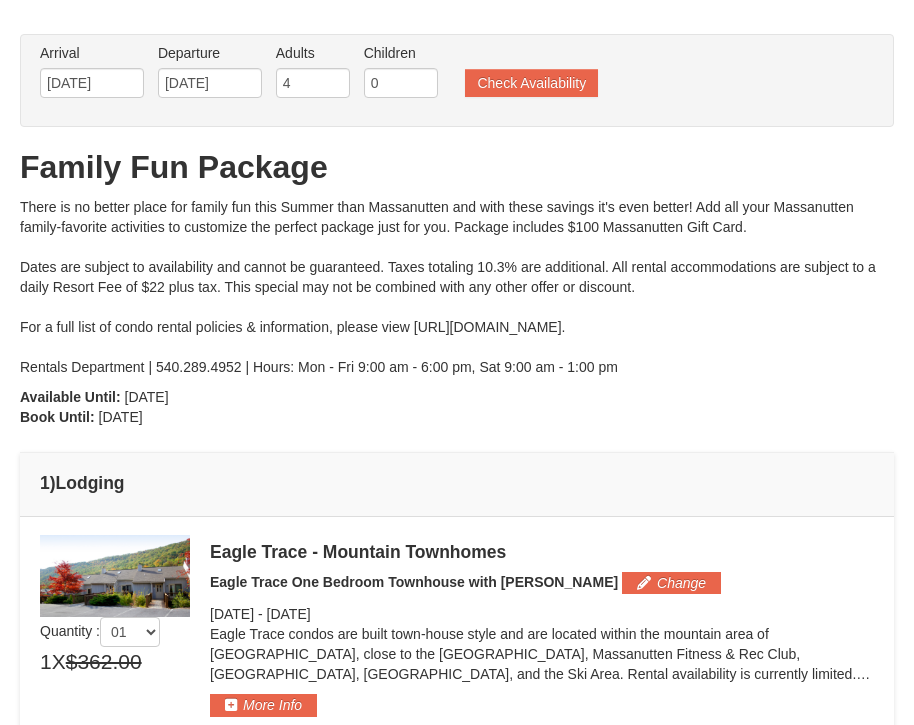 scroll, scrollTop: 53, scrollLeft: 0, axis: vertical 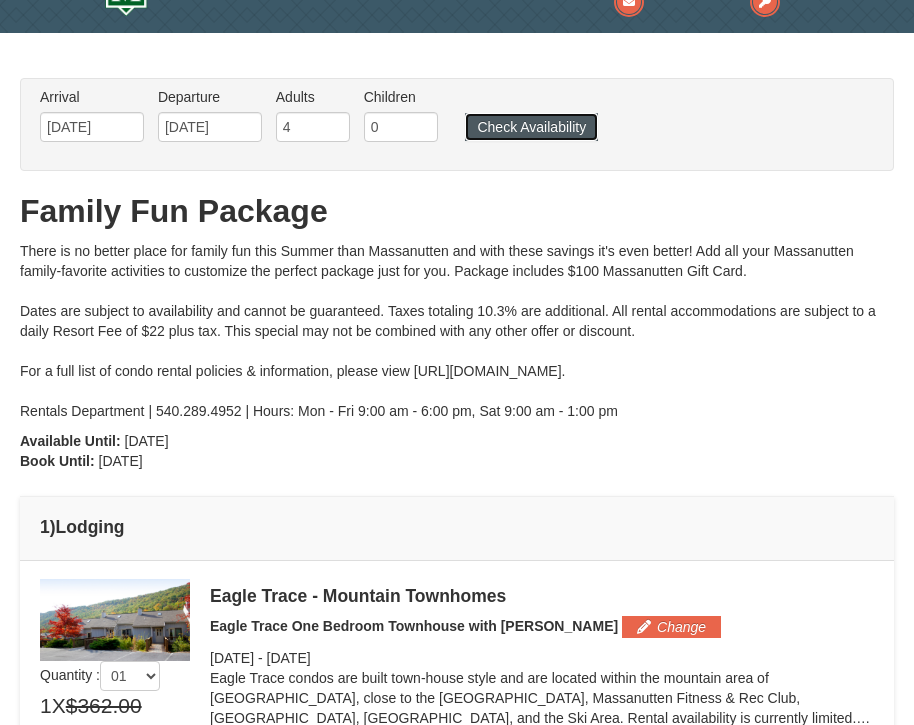 click on "Check Availability" at bounding box center (531, 127) 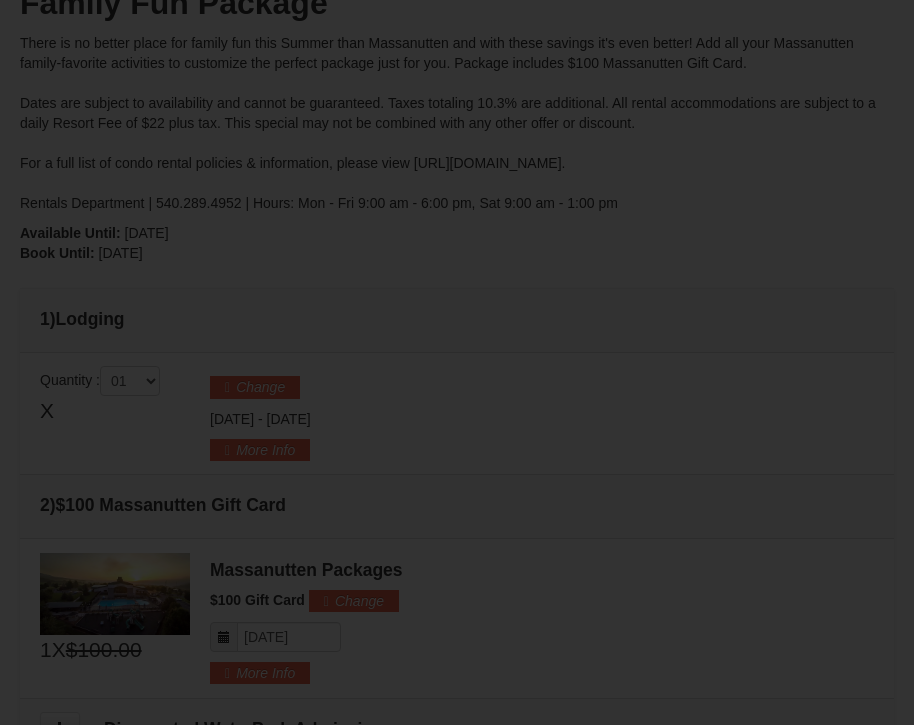 scroll, scrollTop: 0, scrollLeft: 0, axis: both 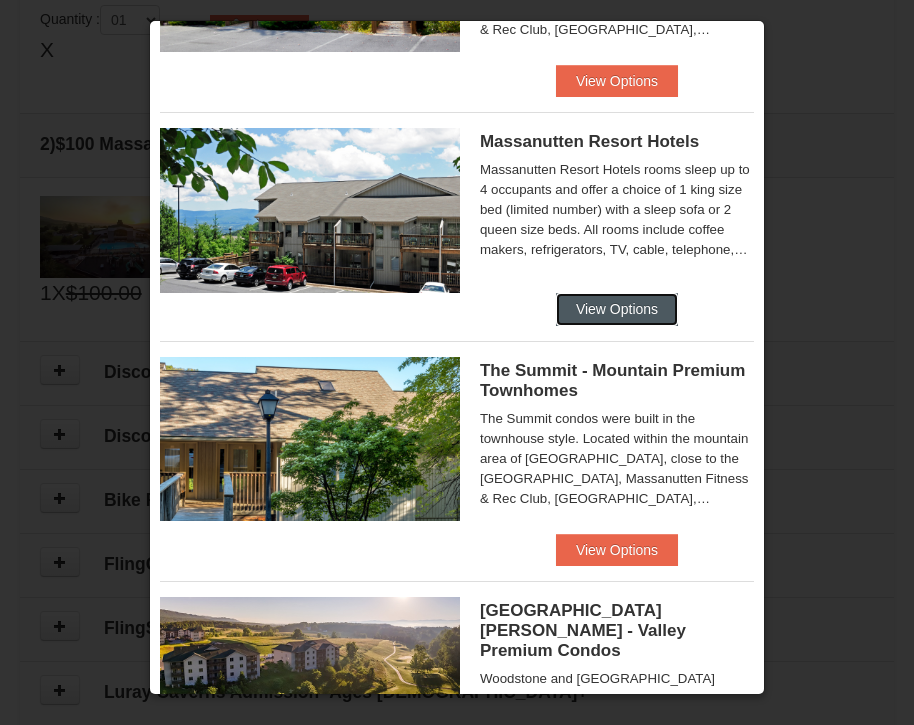 click on "View Options" at bounding box center (617, 309) 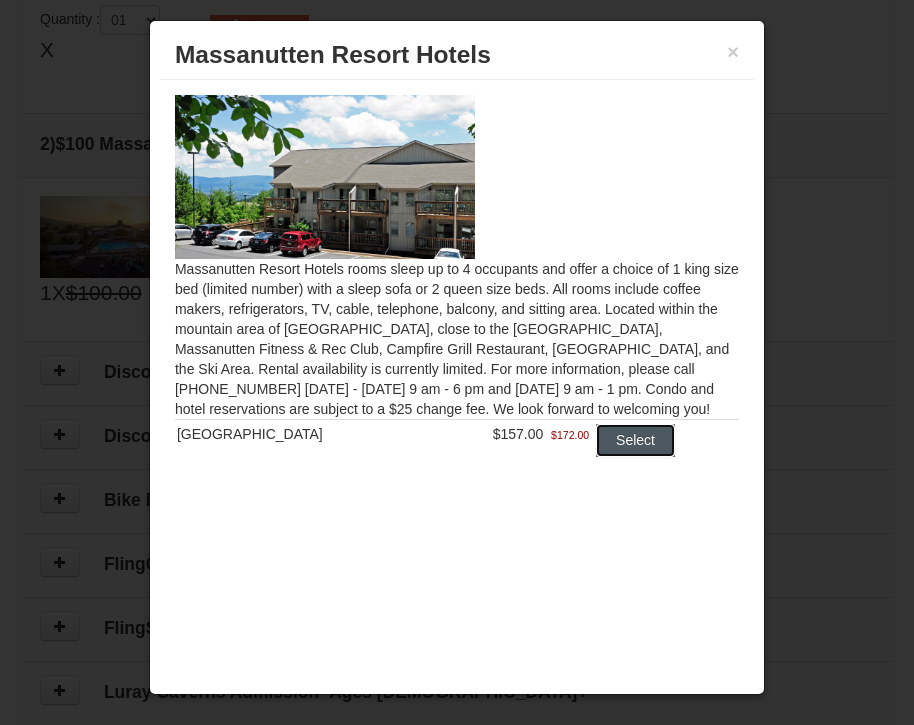 click on "Select" at bounding box center [635, 440] 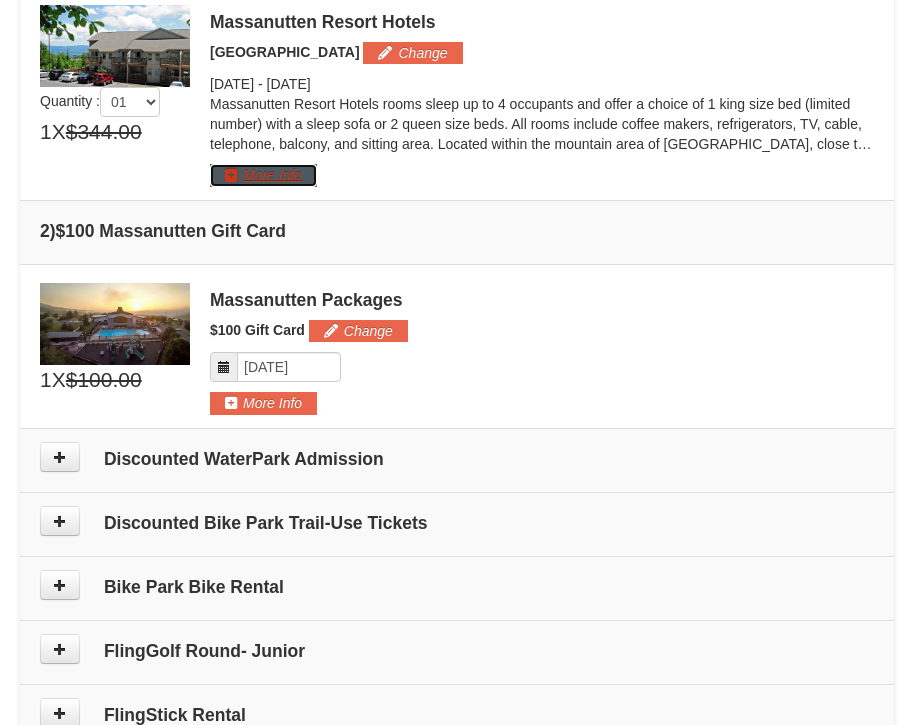 click on "More Info" at bounding box center [263, 175] 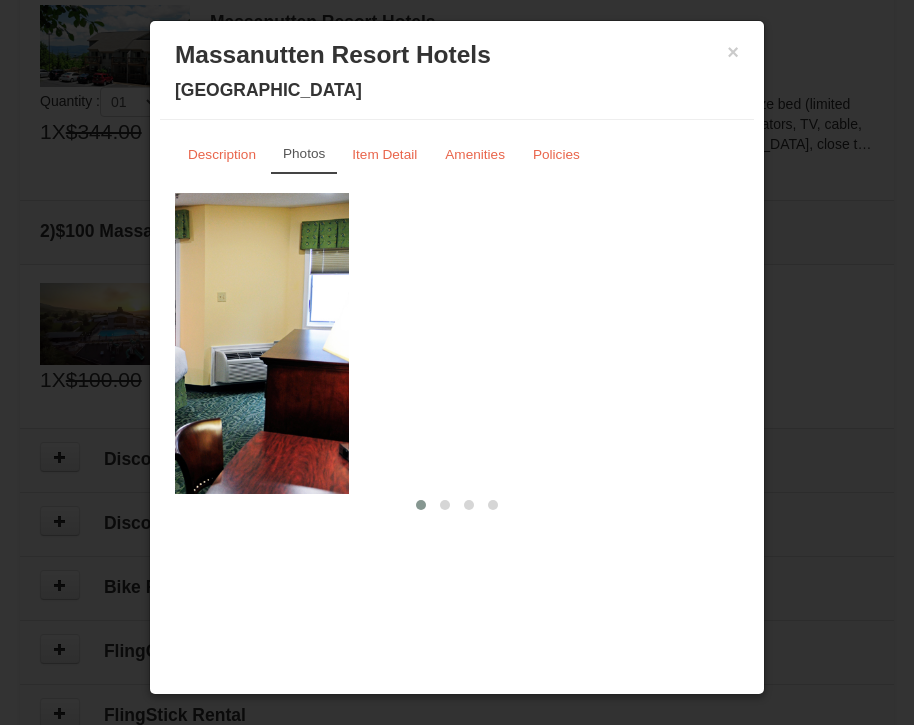 drag, startPoint x: 579, startPoint y: 370, endPoint x: 110, endPoint y: 378, distance: 469.06824 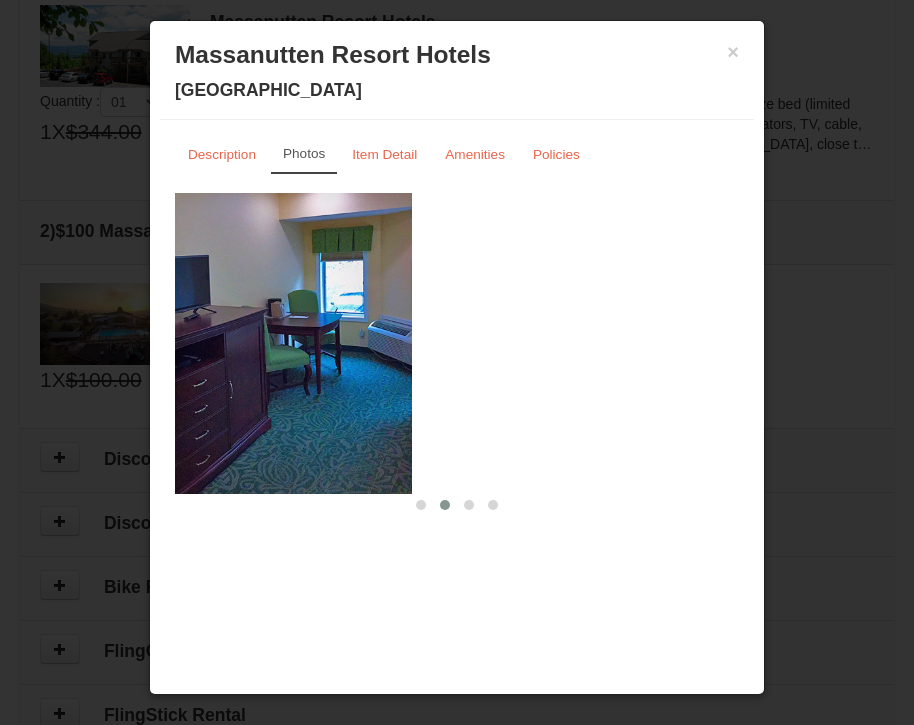 drag, startPoint x: 574, startPoint y: 378, endPoint x: 261, endPoint y: 366, distance: 313.22995 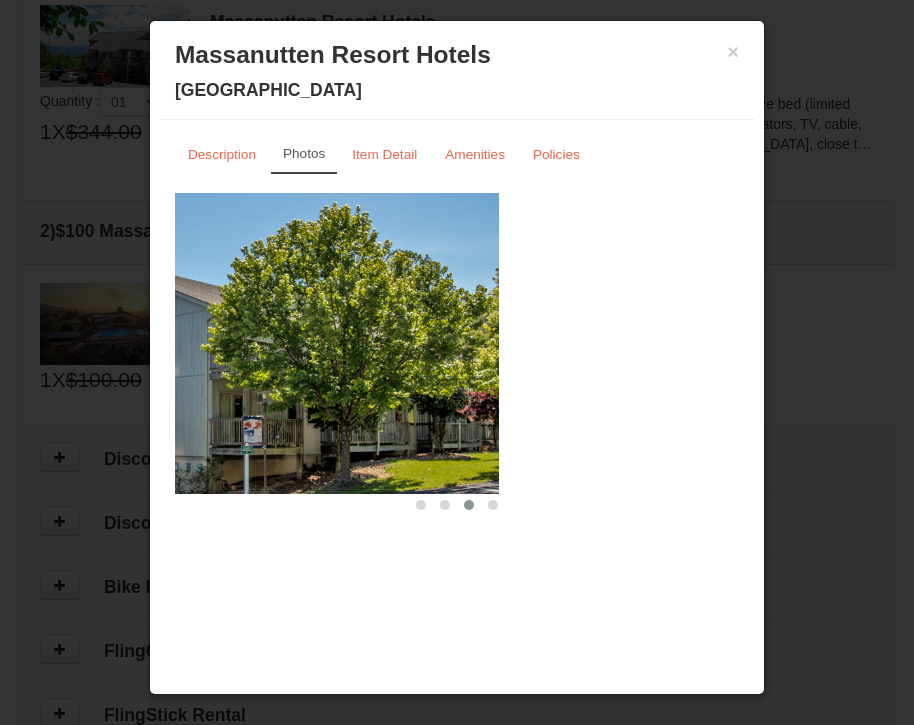 drag, startPoint x: 598, startPoint y: 355, endPoint x: 305, endPoint y: 356, distance: 293.0017 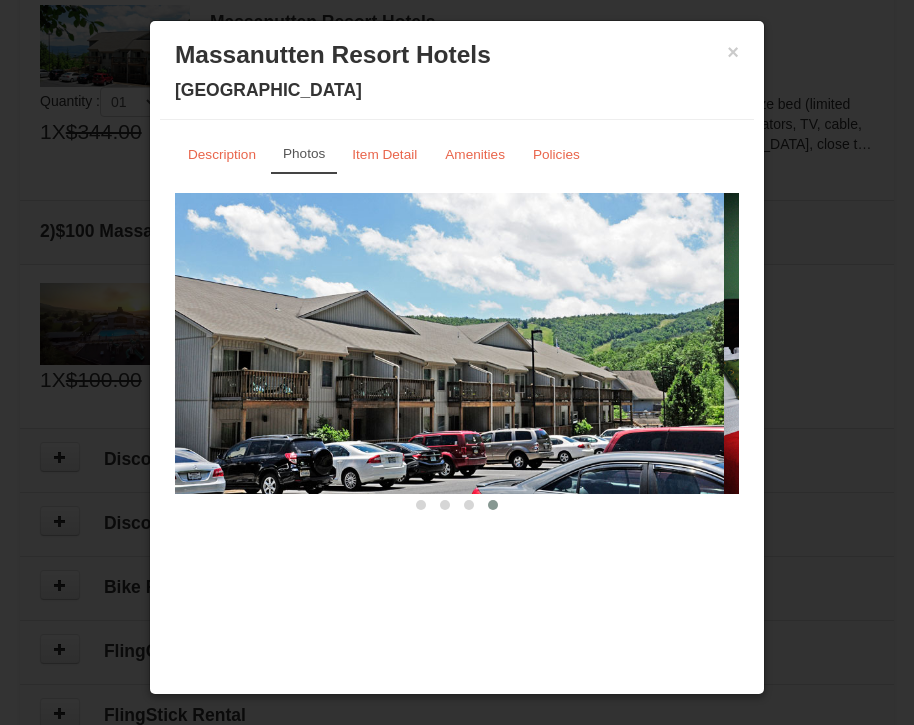 drag, startPoint x: 639, startPoint y: 348, endPoint x: 377, endPoint y: 356, distance: 262.1221 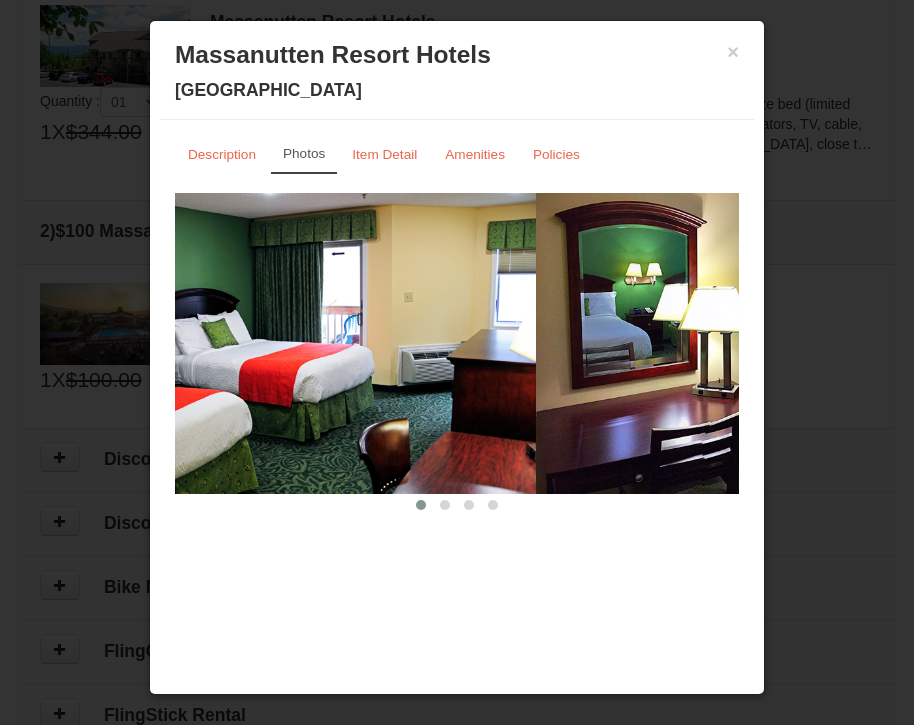 drag, startPoint x: 587, startPoint y: 354, endPoint x: 348, endPoint y: 357, distance: 239.01883 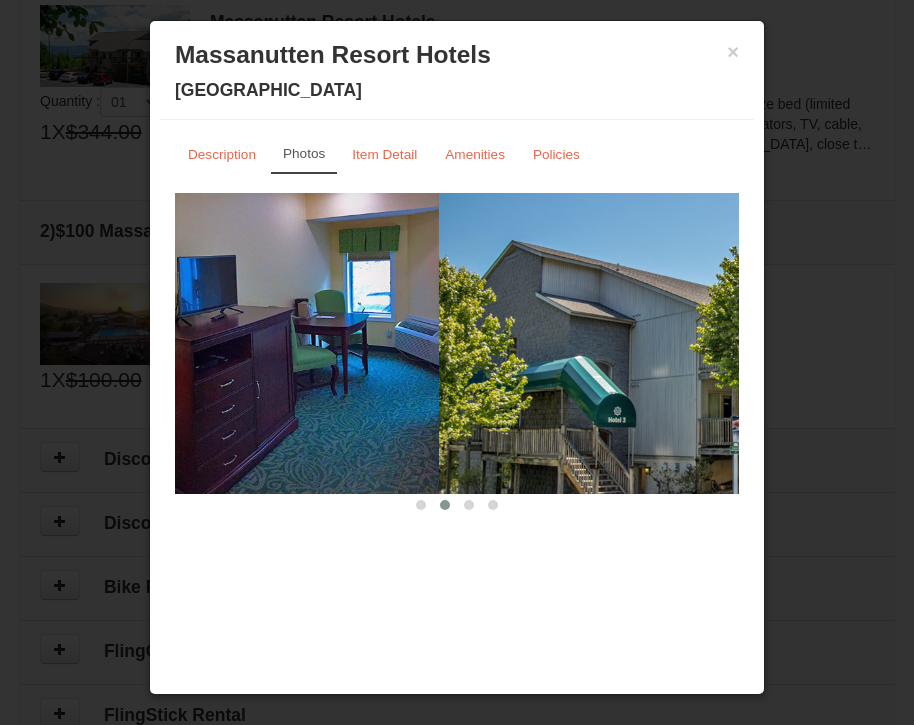 drag, startPoint x: 618, startPoint y: 360, endPoint x: 209, endPoint y: 358, distance: 409.00488 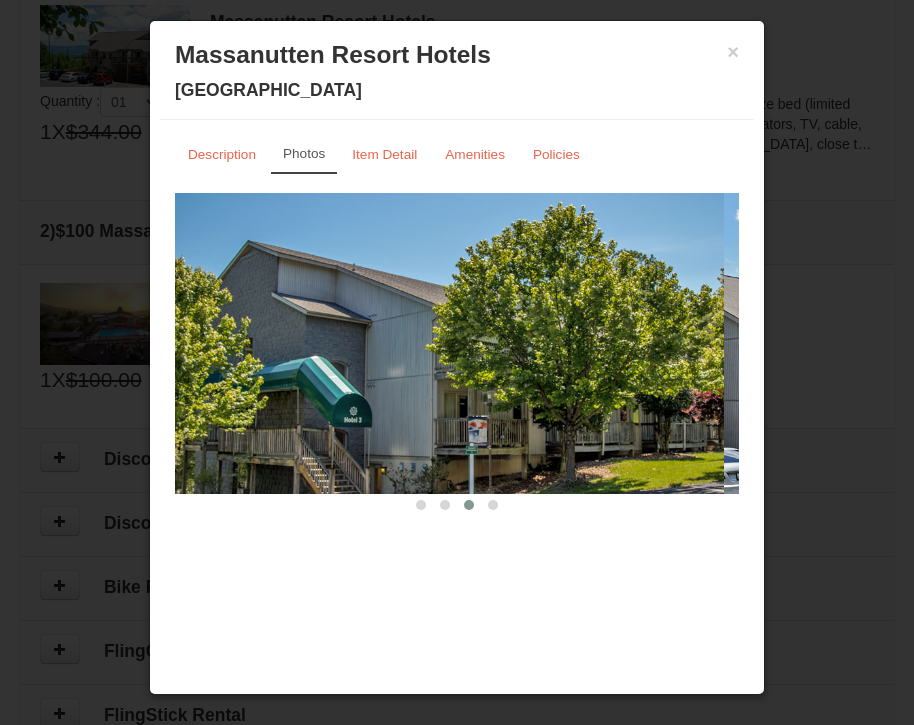 drag, startPoint x: 500, startPoint y: 357, endPoint x: 170, endPoint y: 356, distance: 330.00153 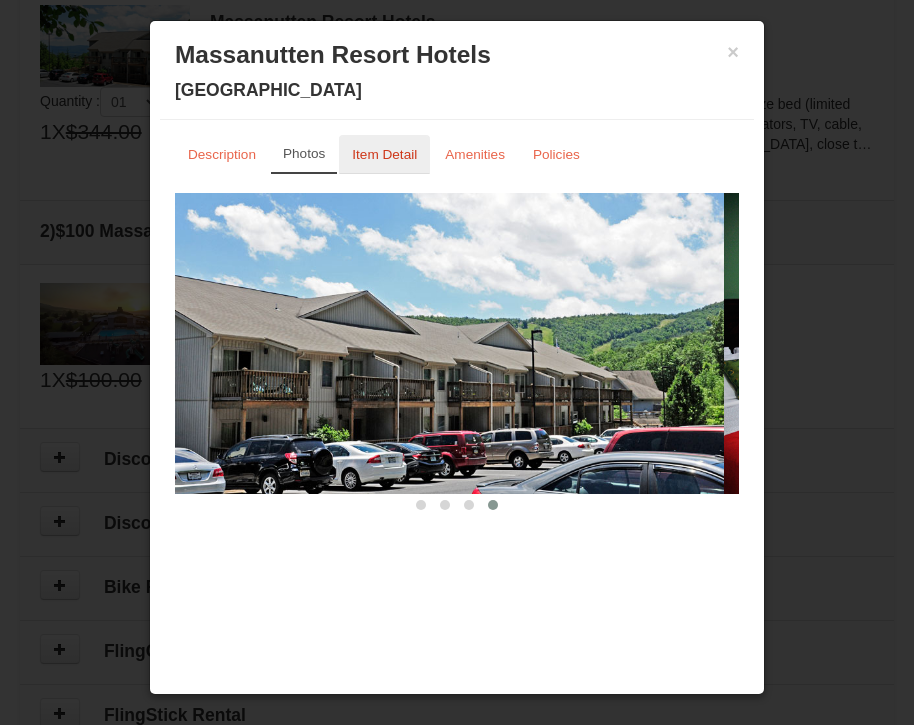 click on "Item Detail" at bounding box center [384, 154] 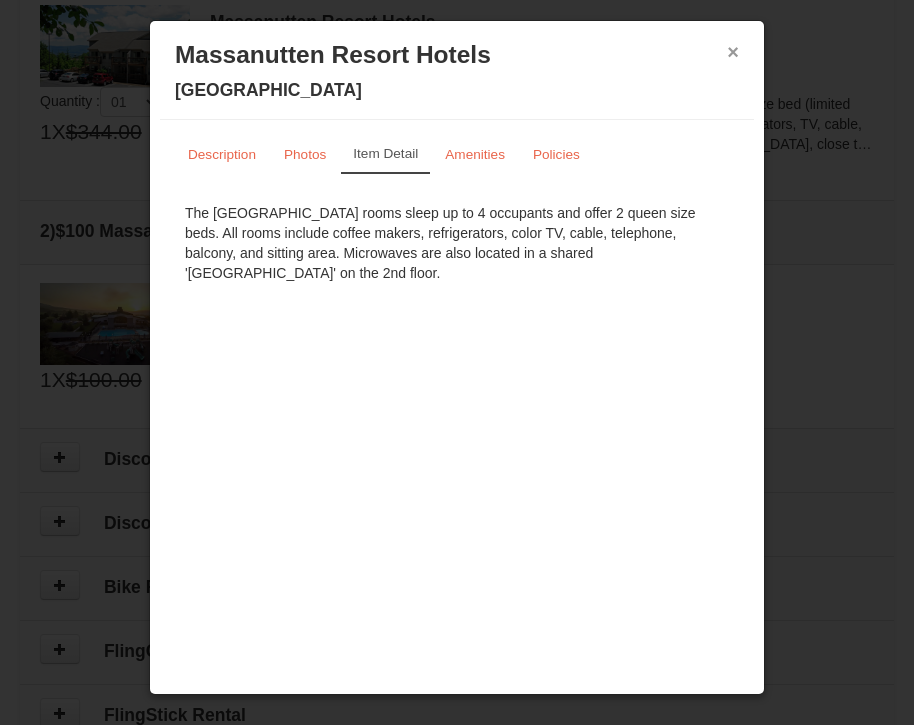 click on "×" at bounding box center [733, 52] 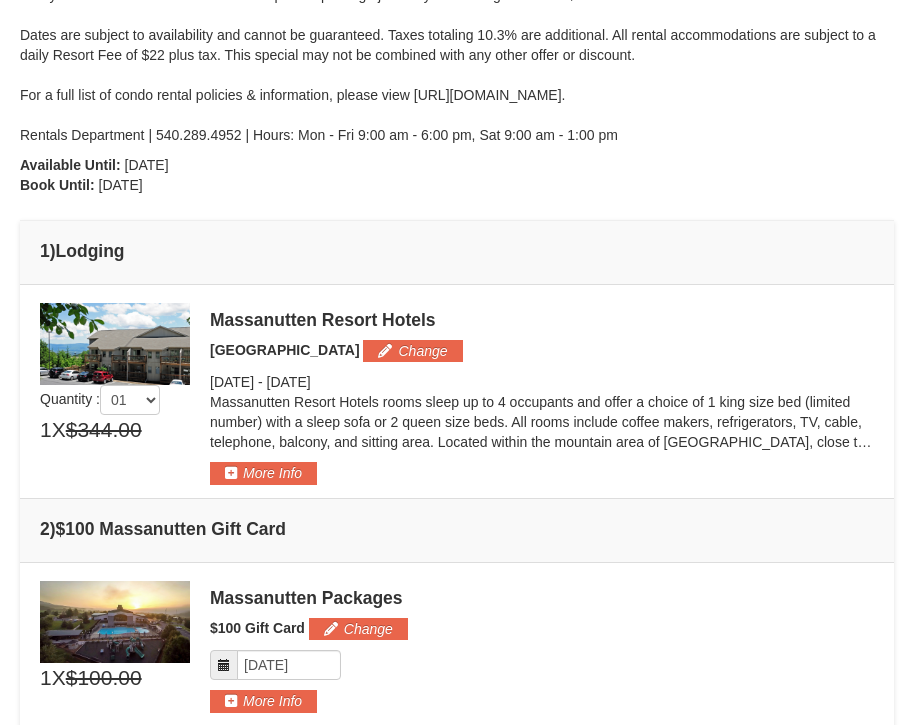 scroll, scrollTop: 327, scrollLeft: 0, axis: vertical 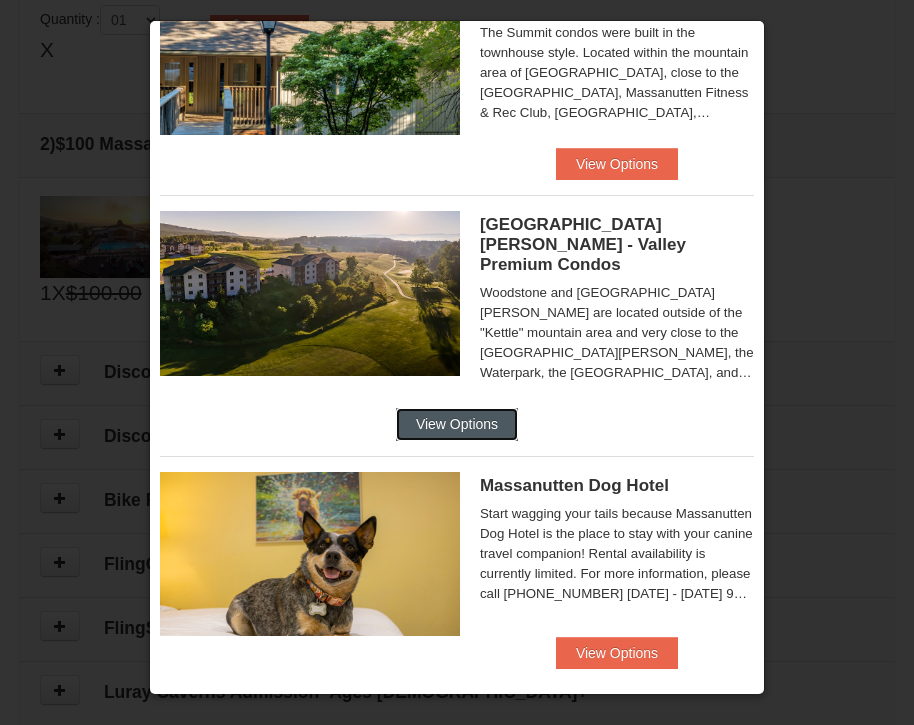 click on "View Options" at bounding box center (457, 424) 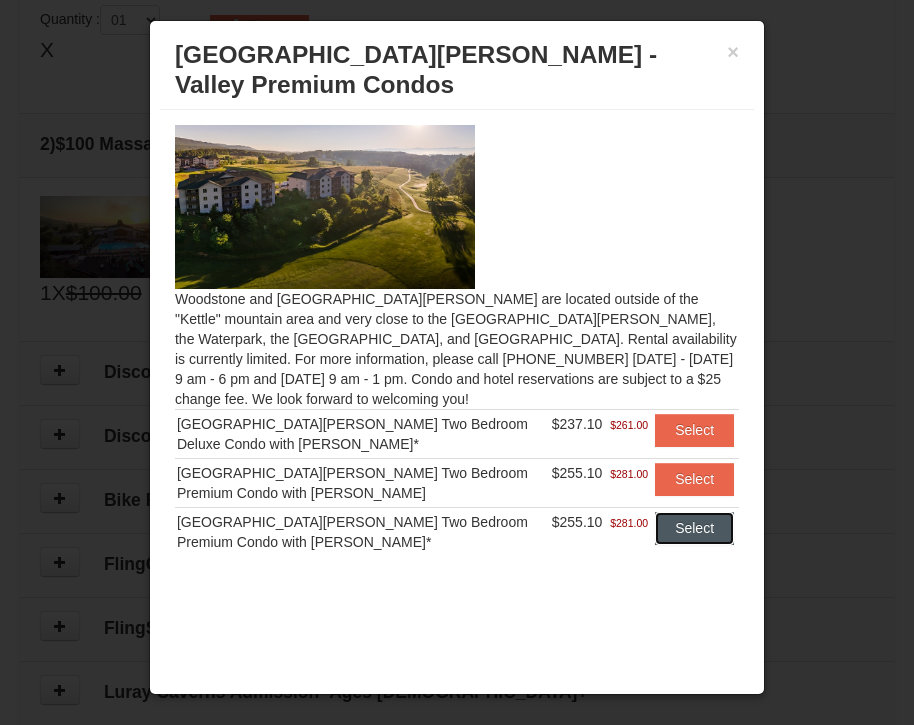 click on "Select" at bounding box center [694, 528] 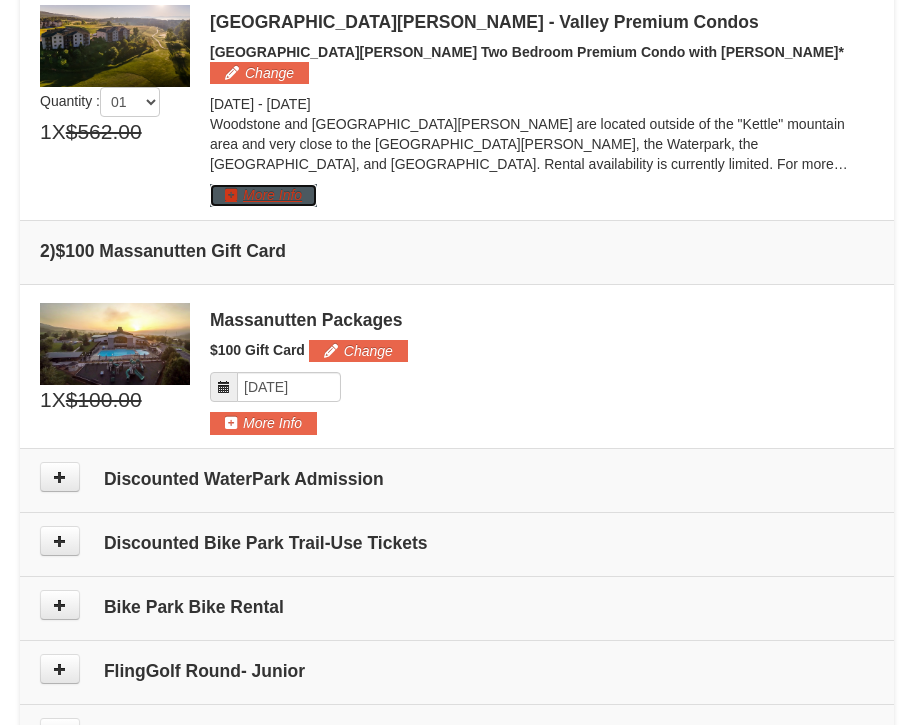 click on "More Info" at bounding box center [263, 195] 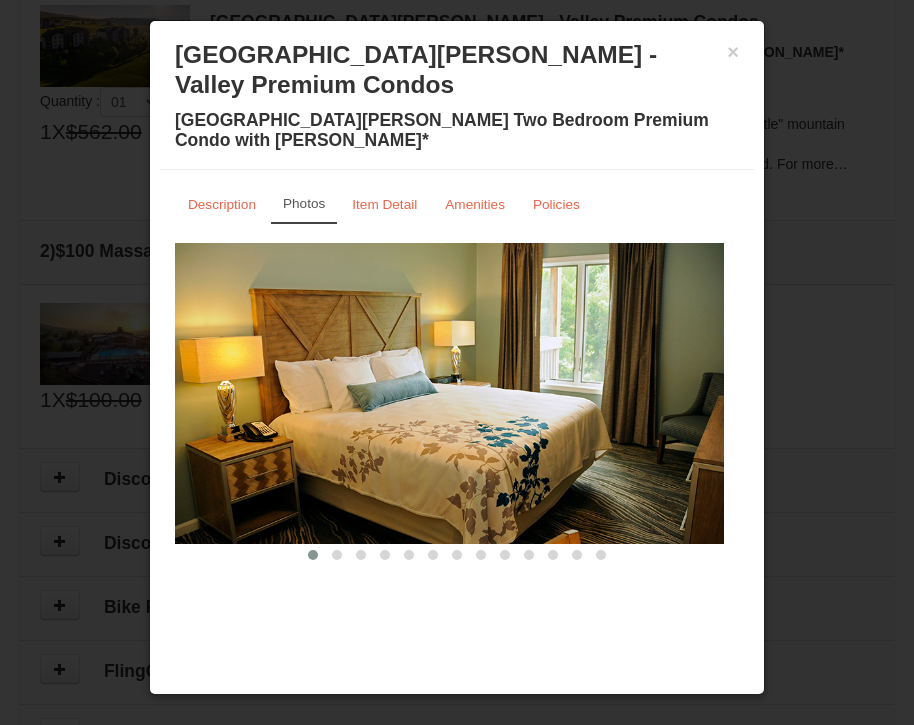 click at bounding box center (449, 393) 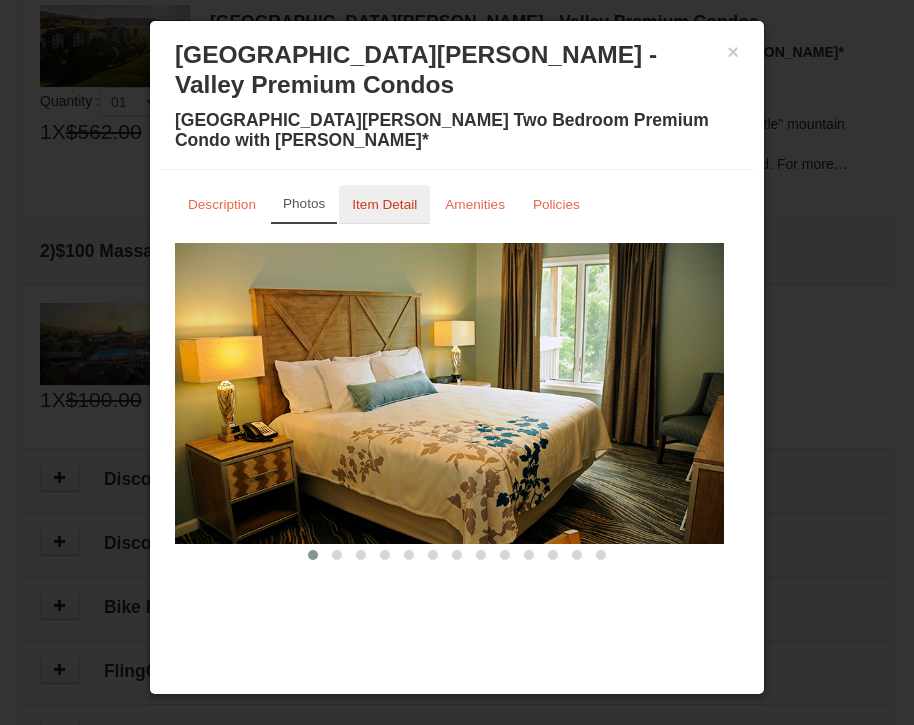 click on "Item Detail" at bounding box center (384, 204) 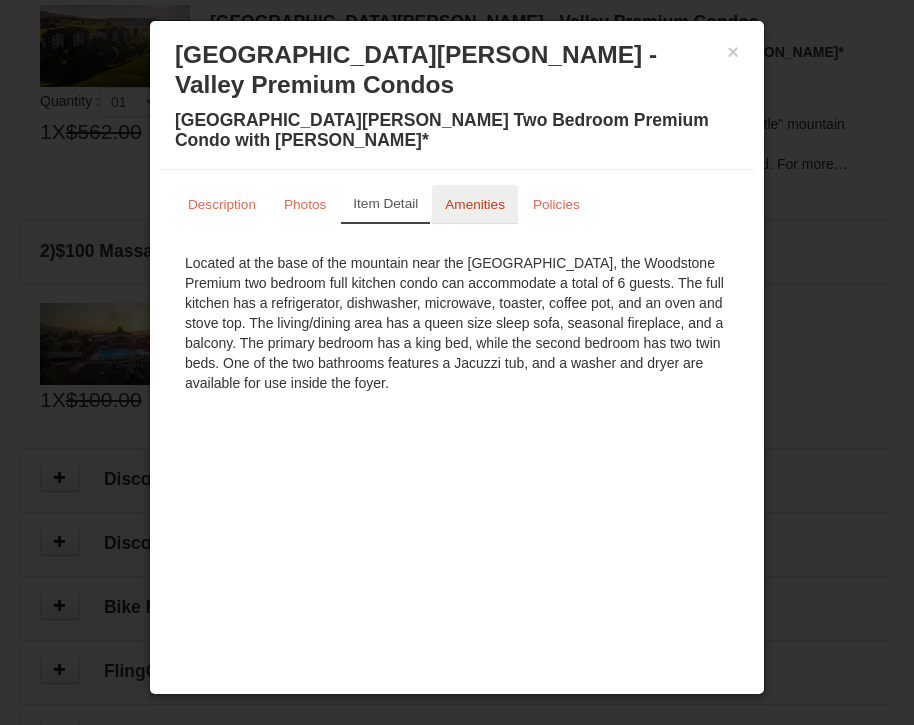 click on "Amenities" at bounding box center (475, 204) 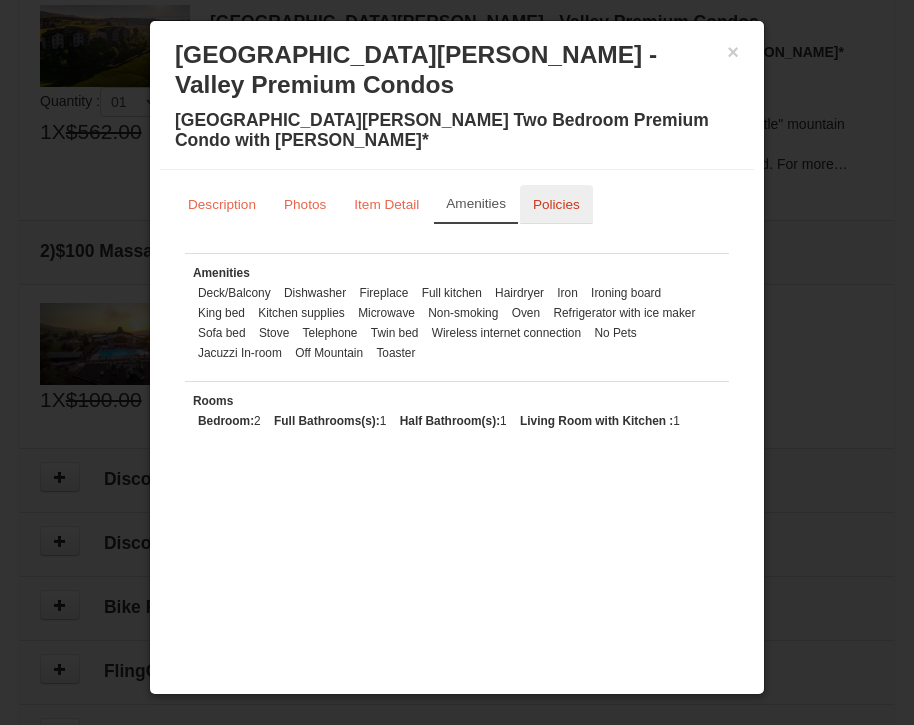 click on "Policies" at bounding box center (556, 204) 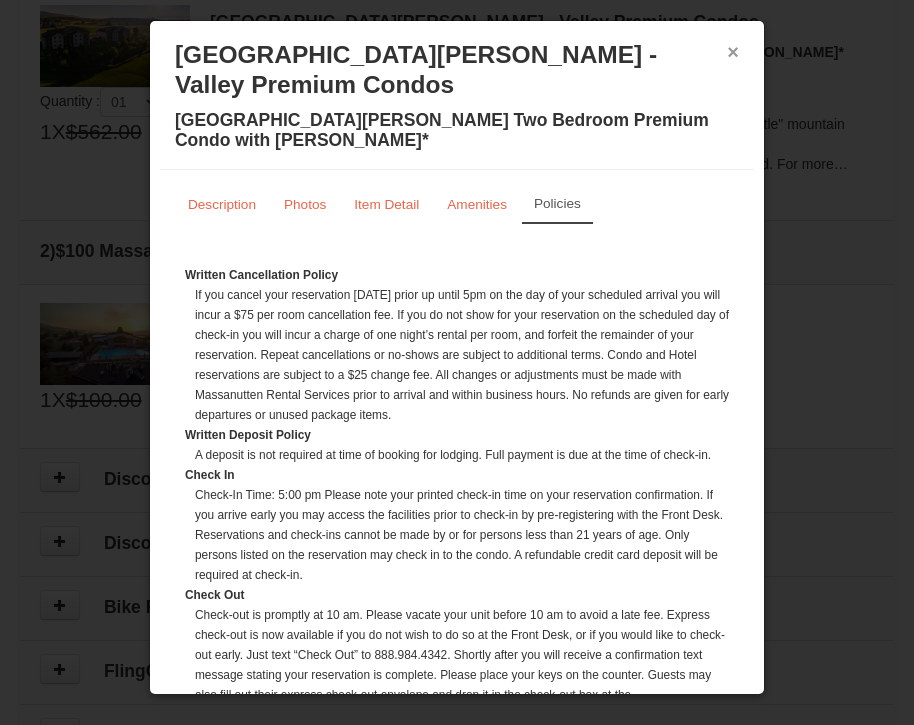 click on "×" at bounding box center [733, 52] 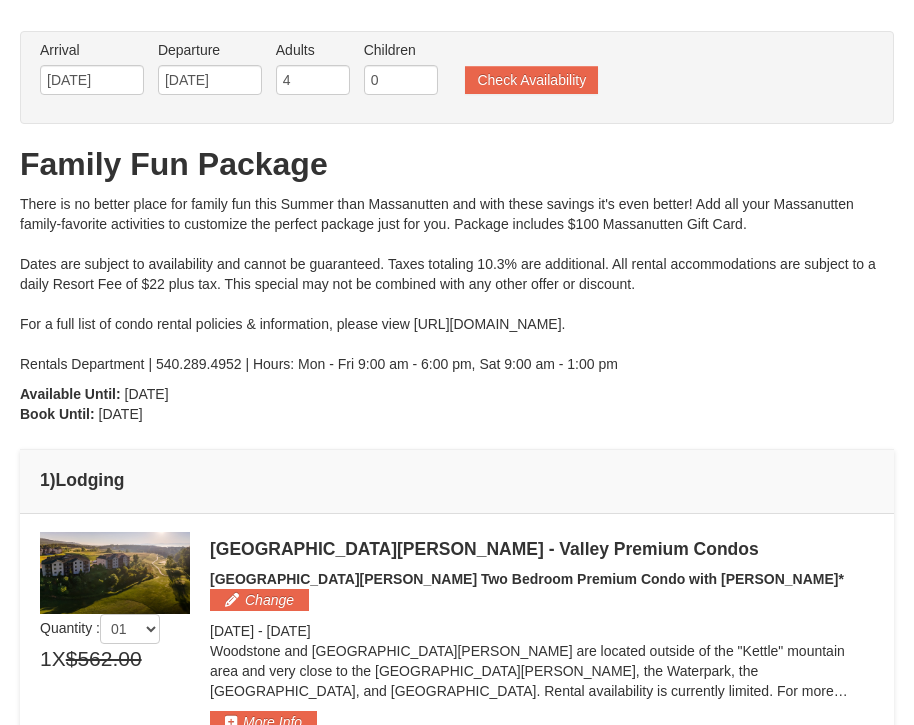 scroll, scrollTop: 0, scrollLeft: 0, axis: both 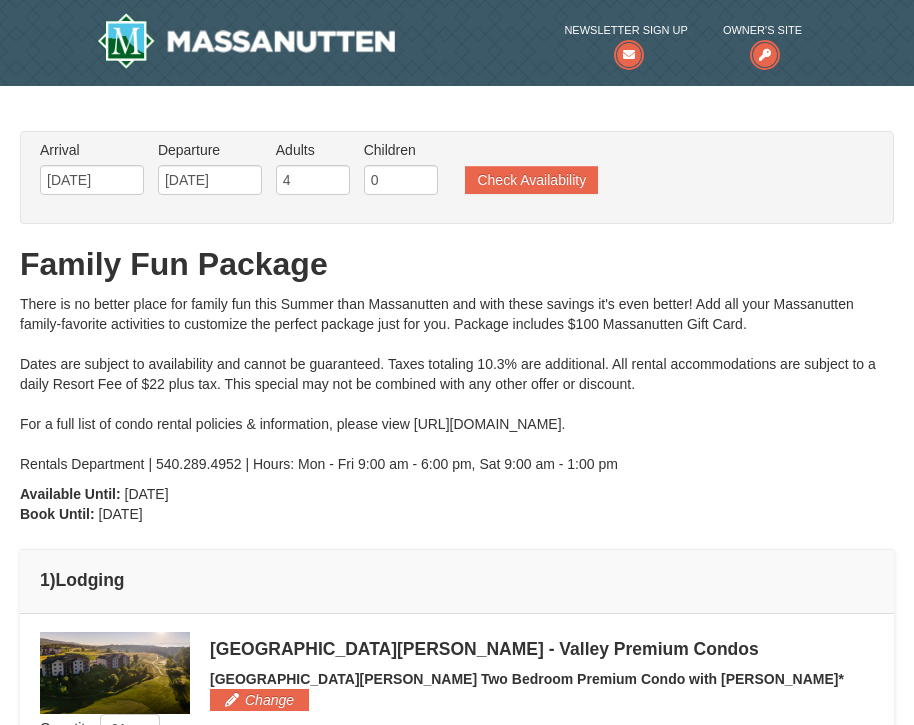 click on "×
From:
To:
Adults:
5
Children:
0
Change
Arrival Please format dates MM/DD/YYYY Please format dates MM/DD/YYYY
[DATE]
Departure Please format dates MM/DD/YYYY Please format dates MM/DD/YYYY
[DATE]
Adults 4" at bounding box center (457, 853) 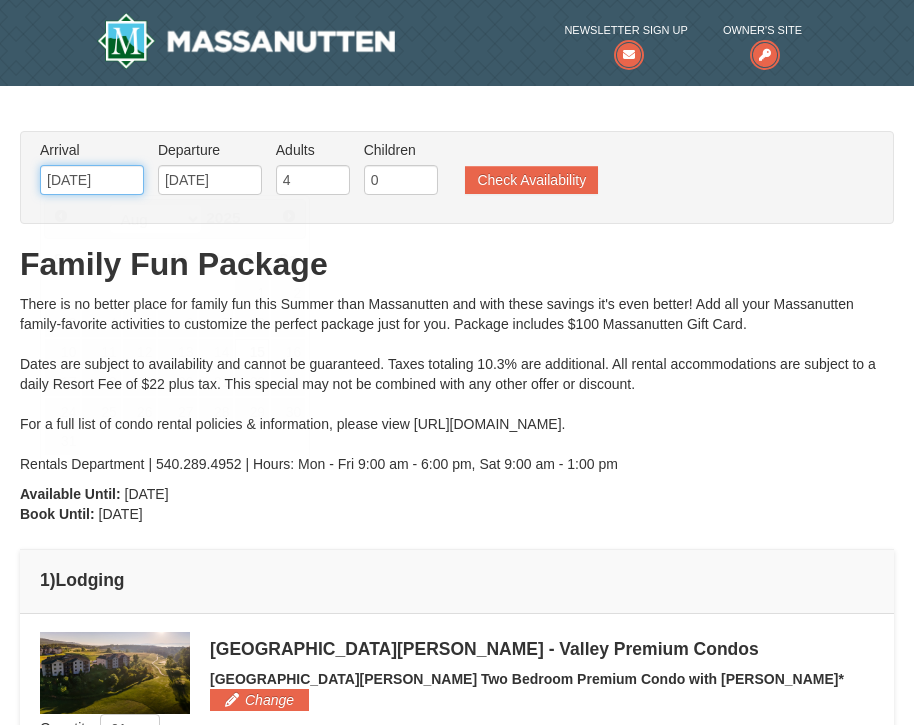 click on "[DATE]" at bounding box center (92, 180) 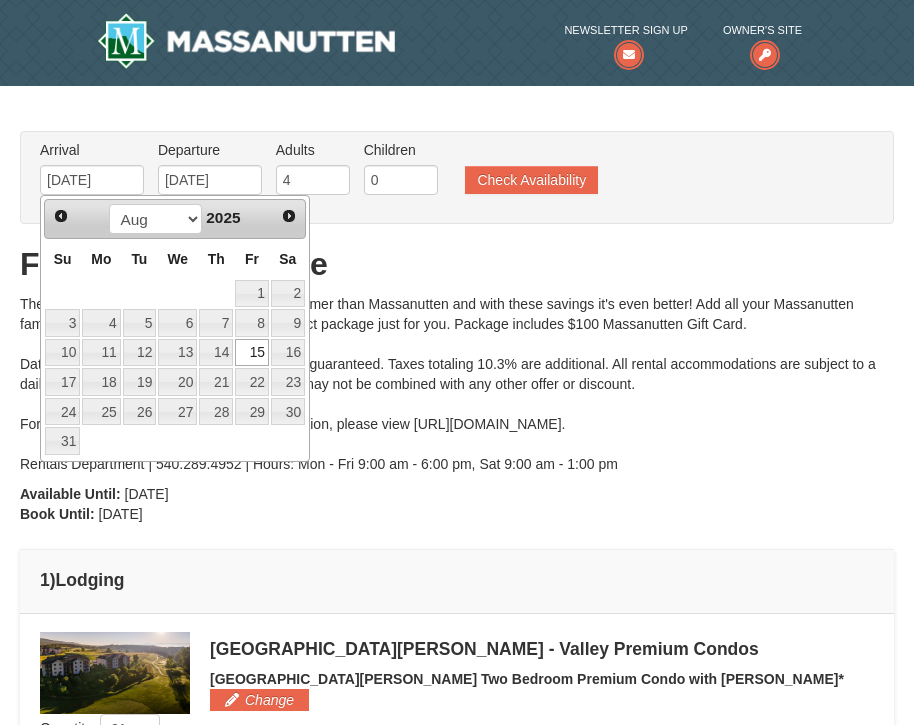 click on "×
From:
To:
Adults:
5
Children:
0
Change
Arrival Please format dates MM/DD/YYYY Please format dates MM/DD/YYYY
[DATE]
Departure Please format dates MM/DD/YYYY Please format dates MM/DD/YYYY
[DATE]
Adults
4" at bounding box center (457, 853) 